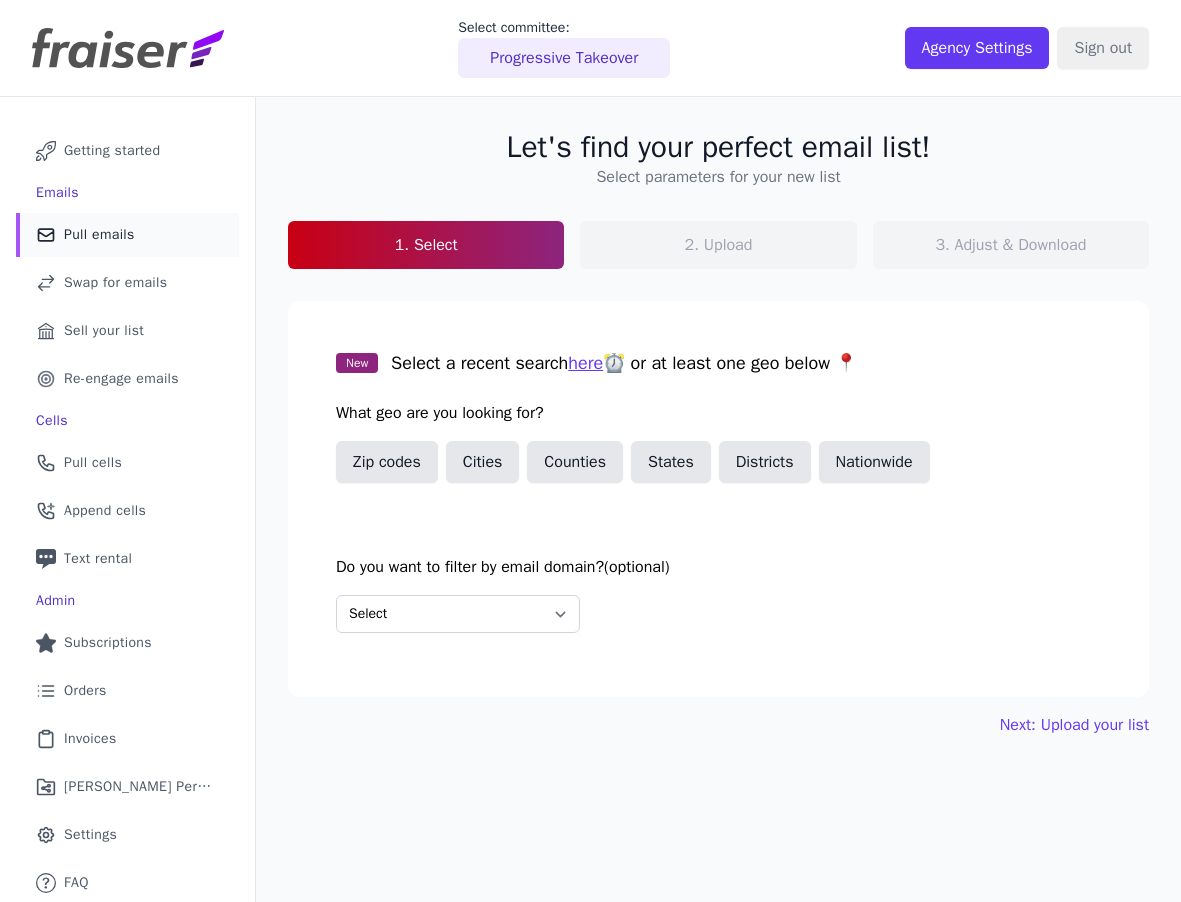 scroll, scrollTop: 0, scrollLeft: 0, axis: both 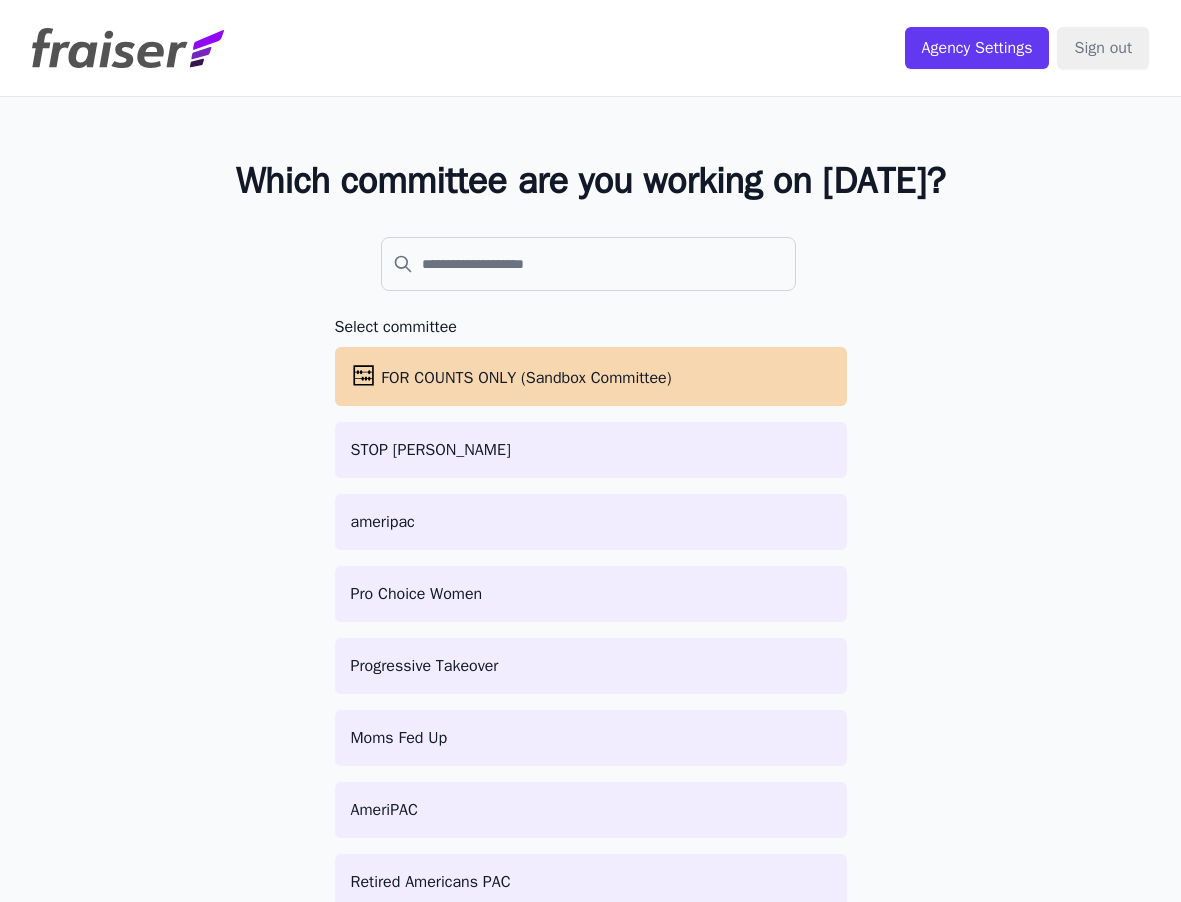 click at bounding box center (480, 227) 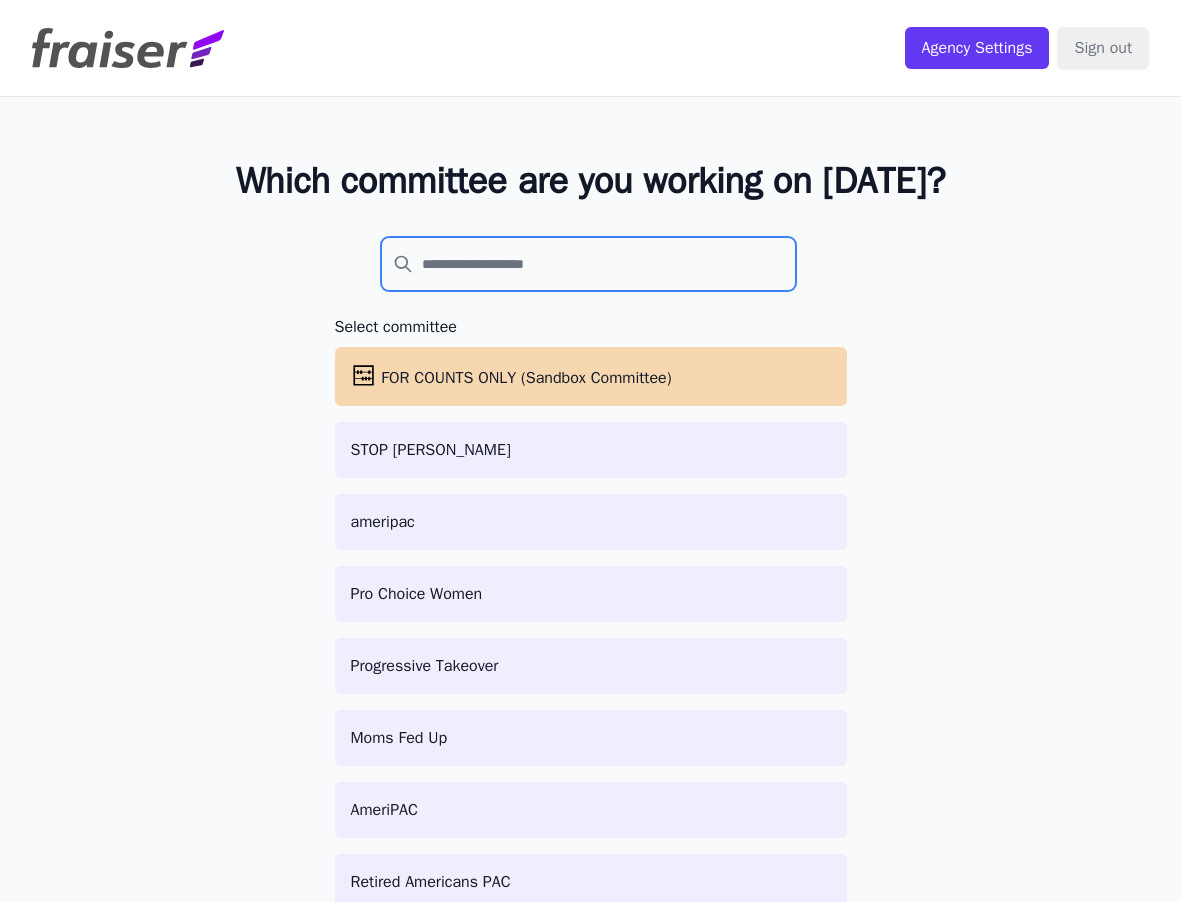 click at bounding box center (589, 264) 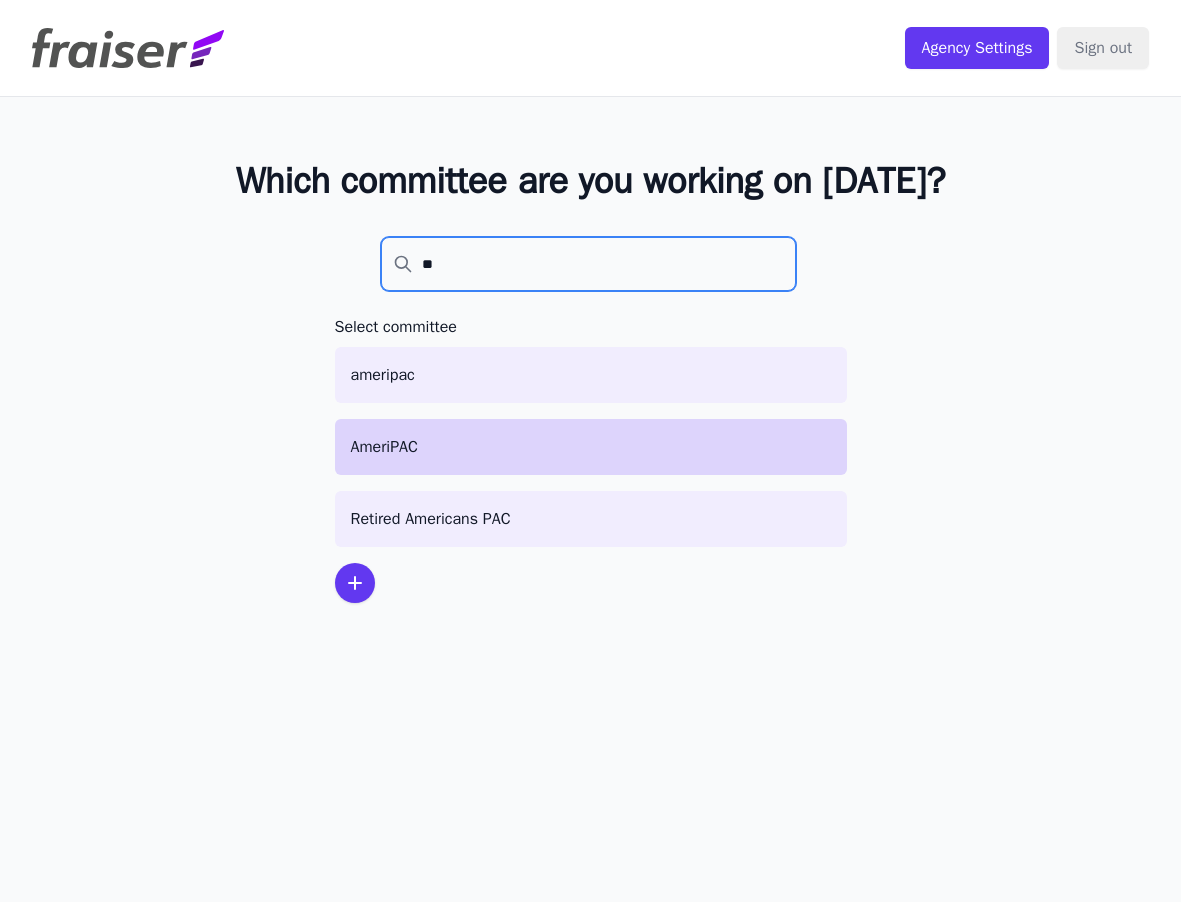 type on "**" 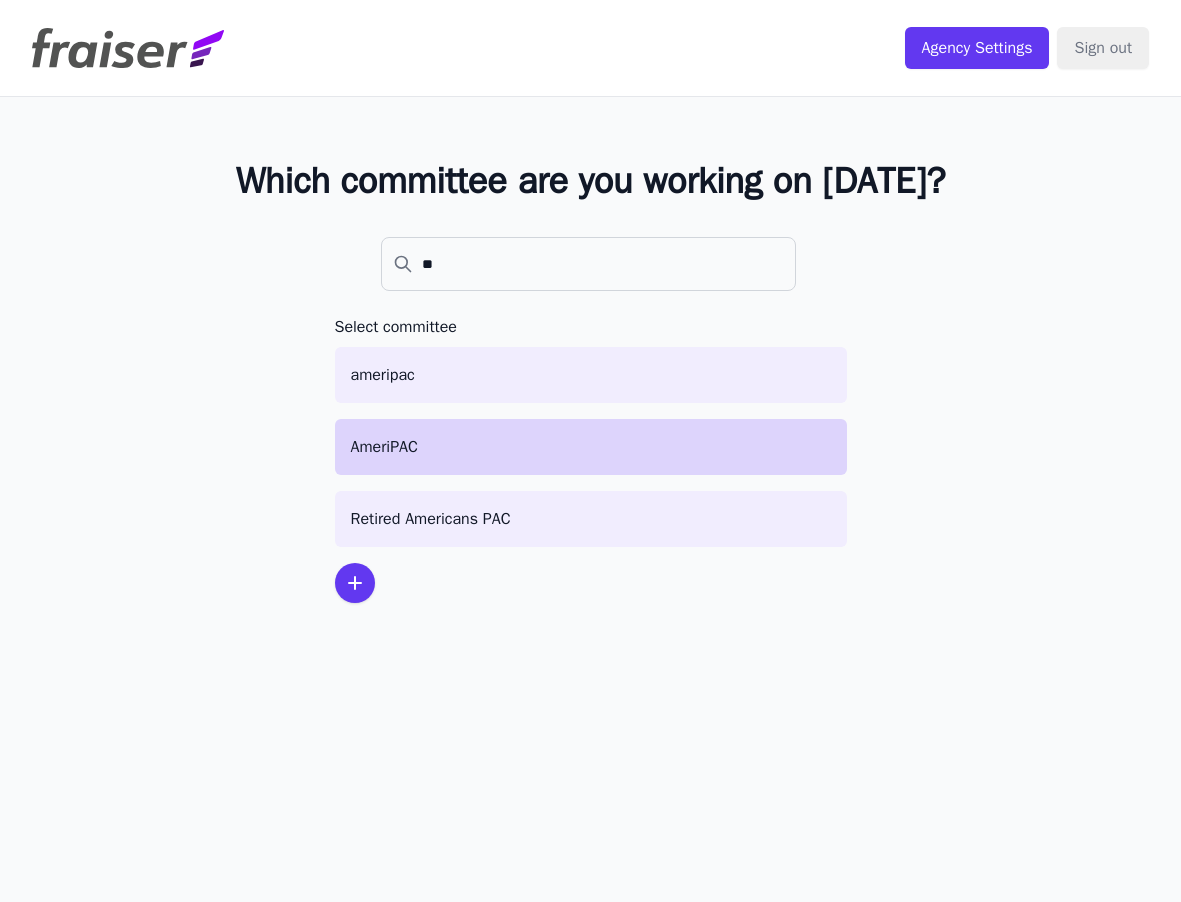 click on "AmeriPAC" at bounding box center (591, 447) 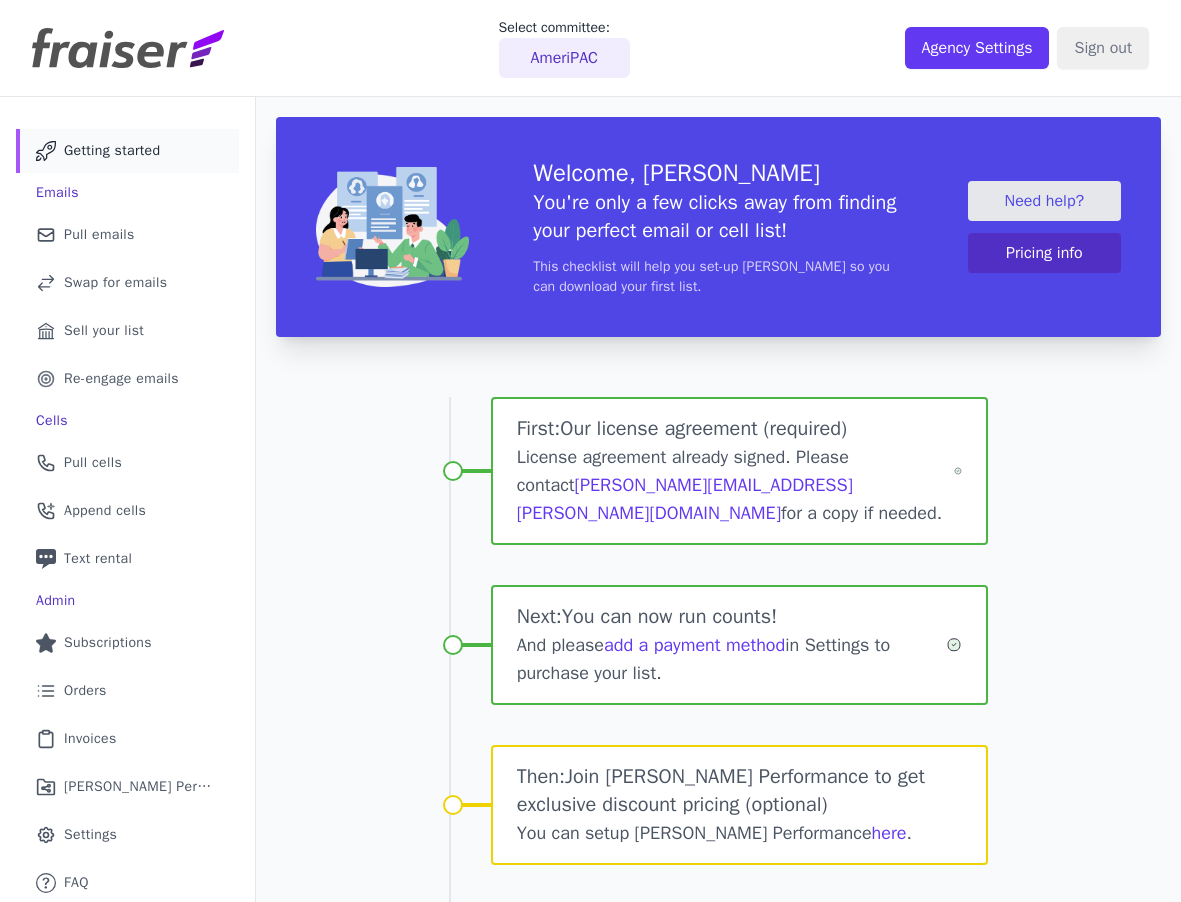 scroll, scrollTop: 0, scrollLeft: 0, axis: both 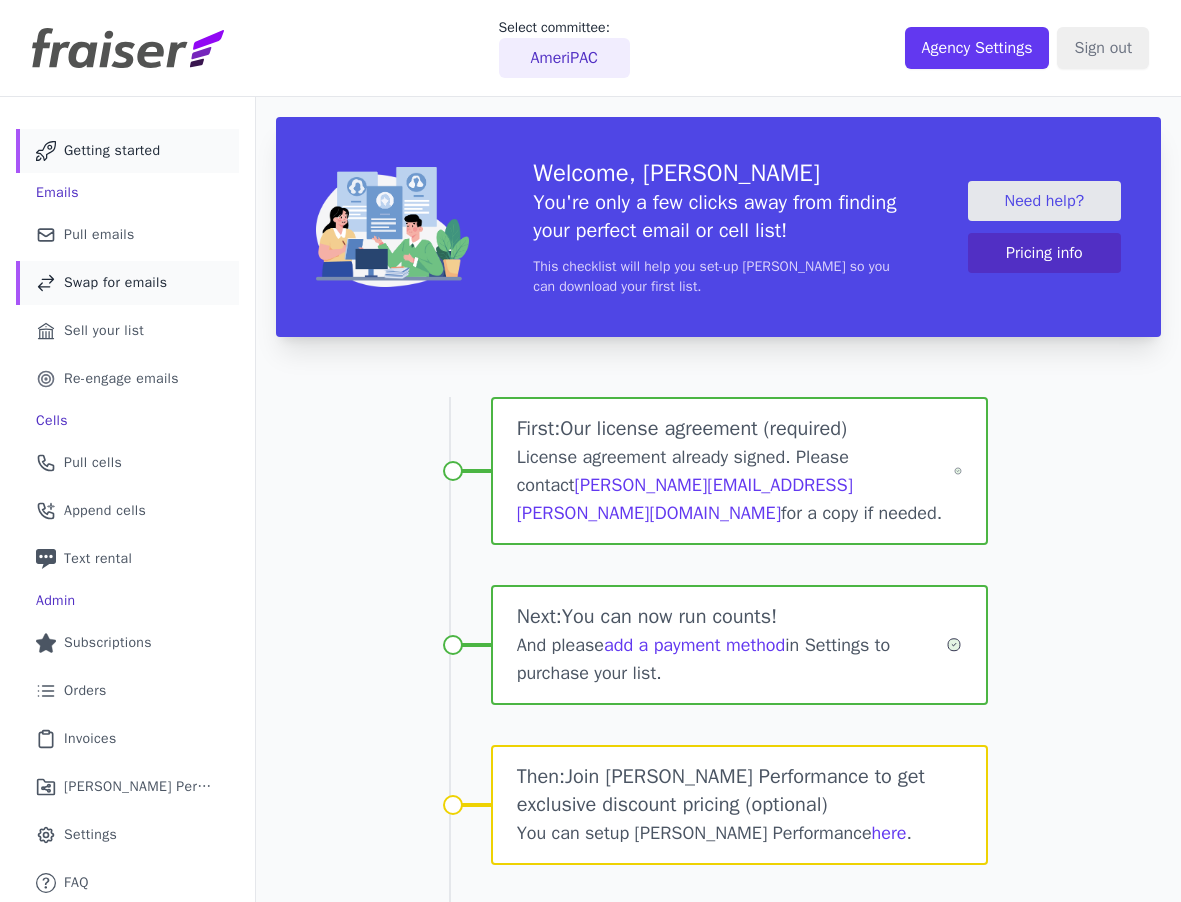 click on "Swap Icon Outline of a swap
Swap for emails" at bounding box center (127, 283) 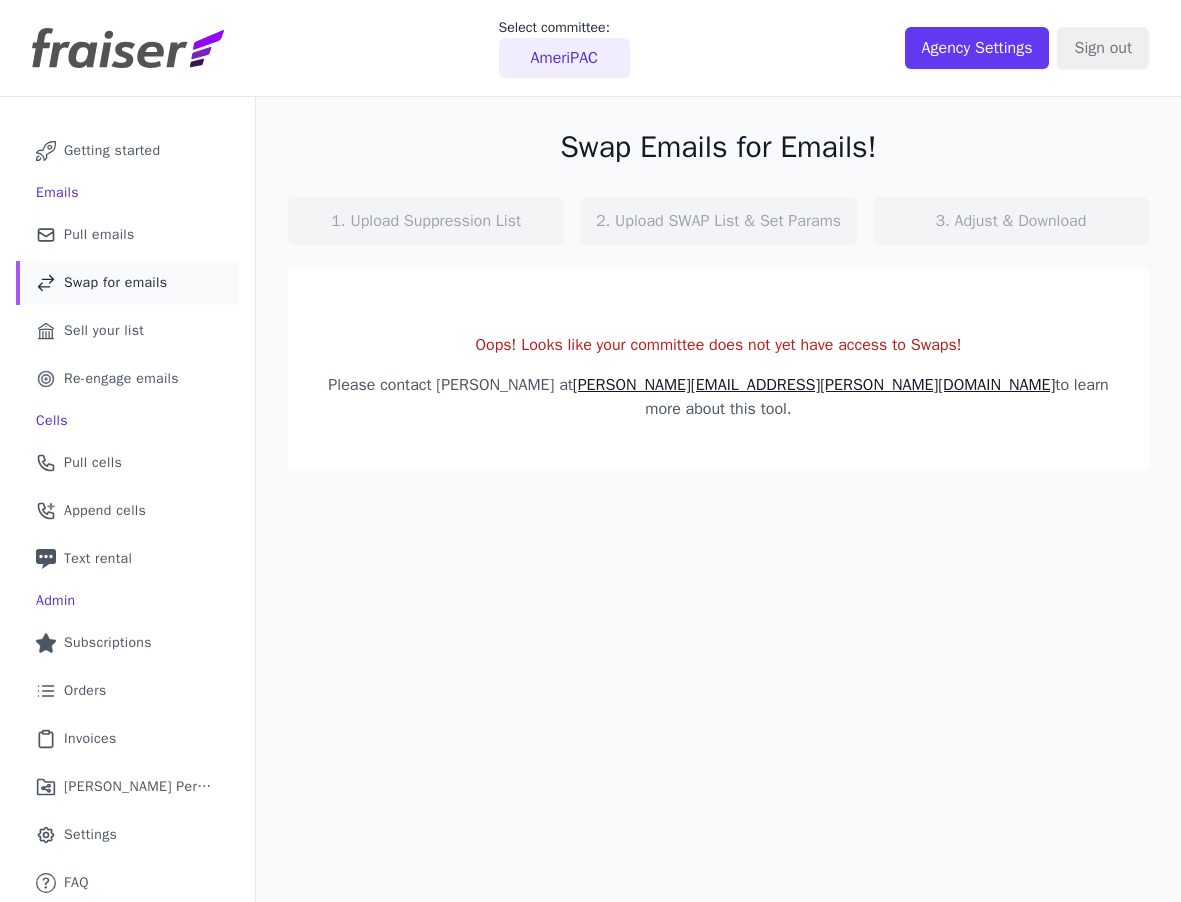 scroll, scrollTop: 0, scrollLeft: 0, axis: both 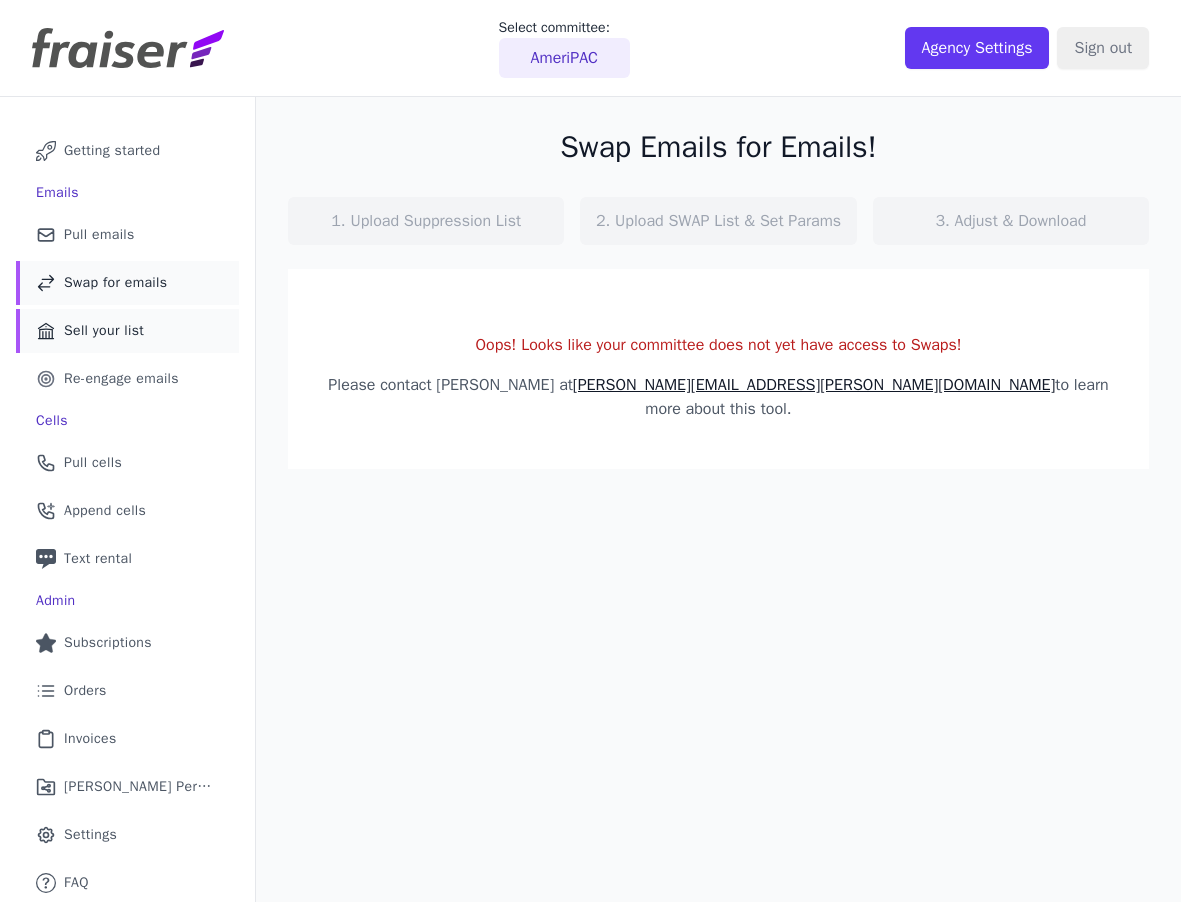 click on "Sell your list" at bounding box center [104, 331] 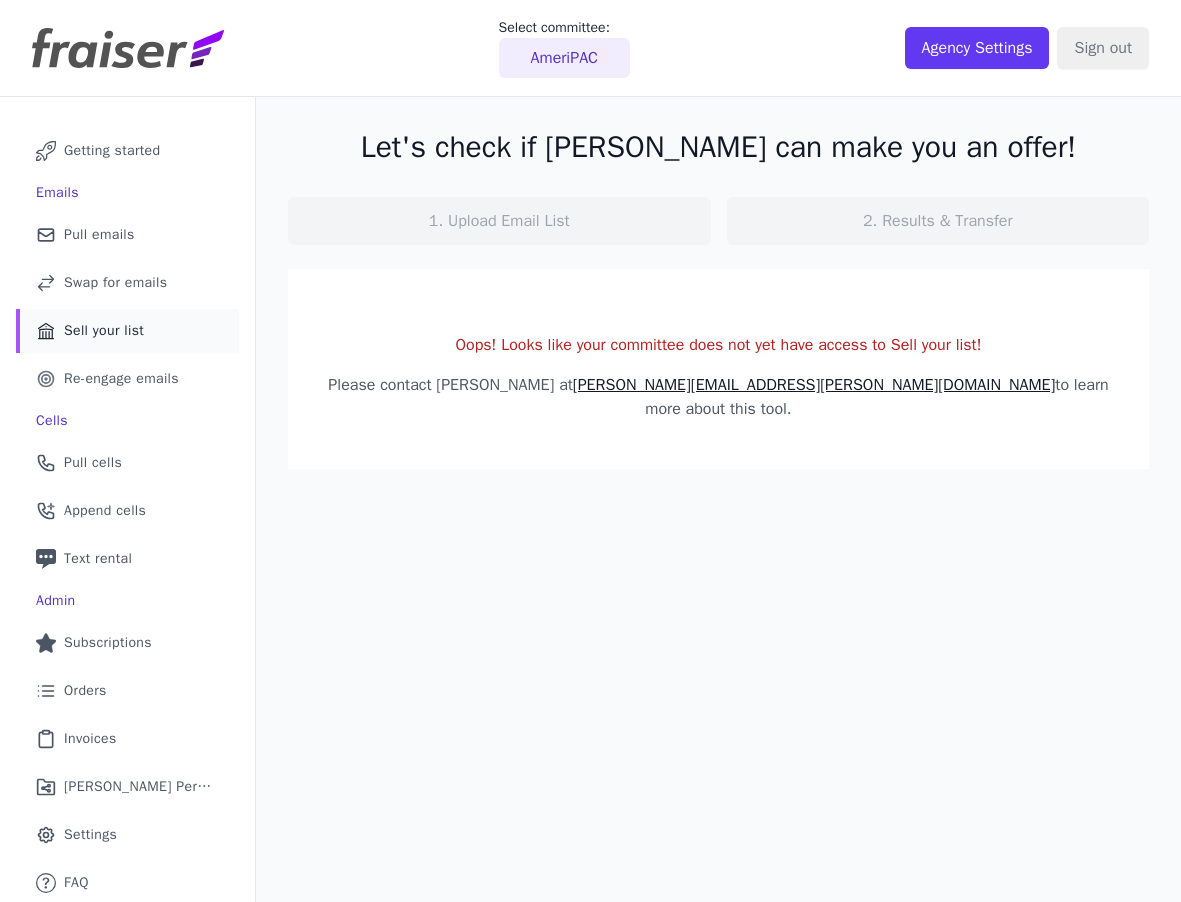 scroll, scrollTop: 0, scrollLeft: 0, axis: both 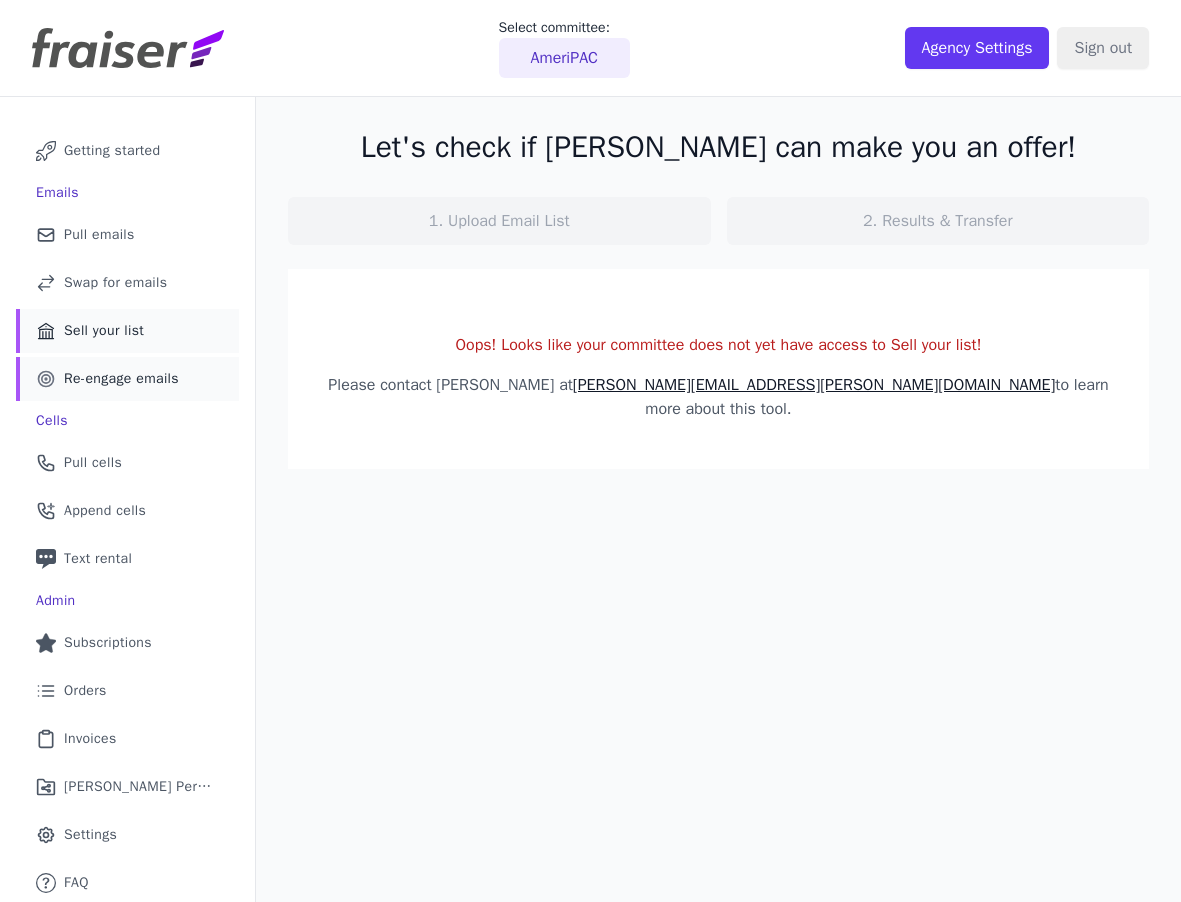 click on "Re-engage emails" at bounding box center (121, 379) 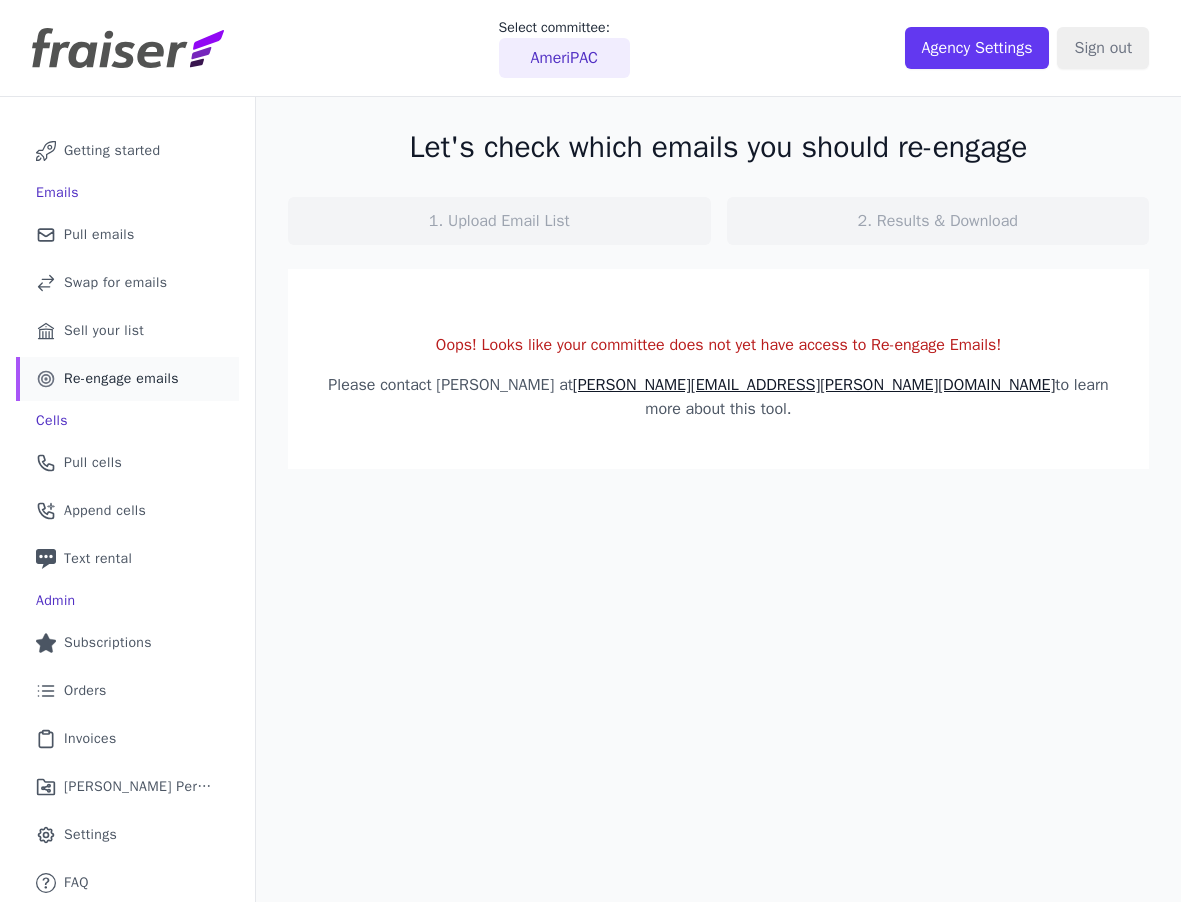 scroll, scrollTop: 0, scrollLeft: 0, axis: both 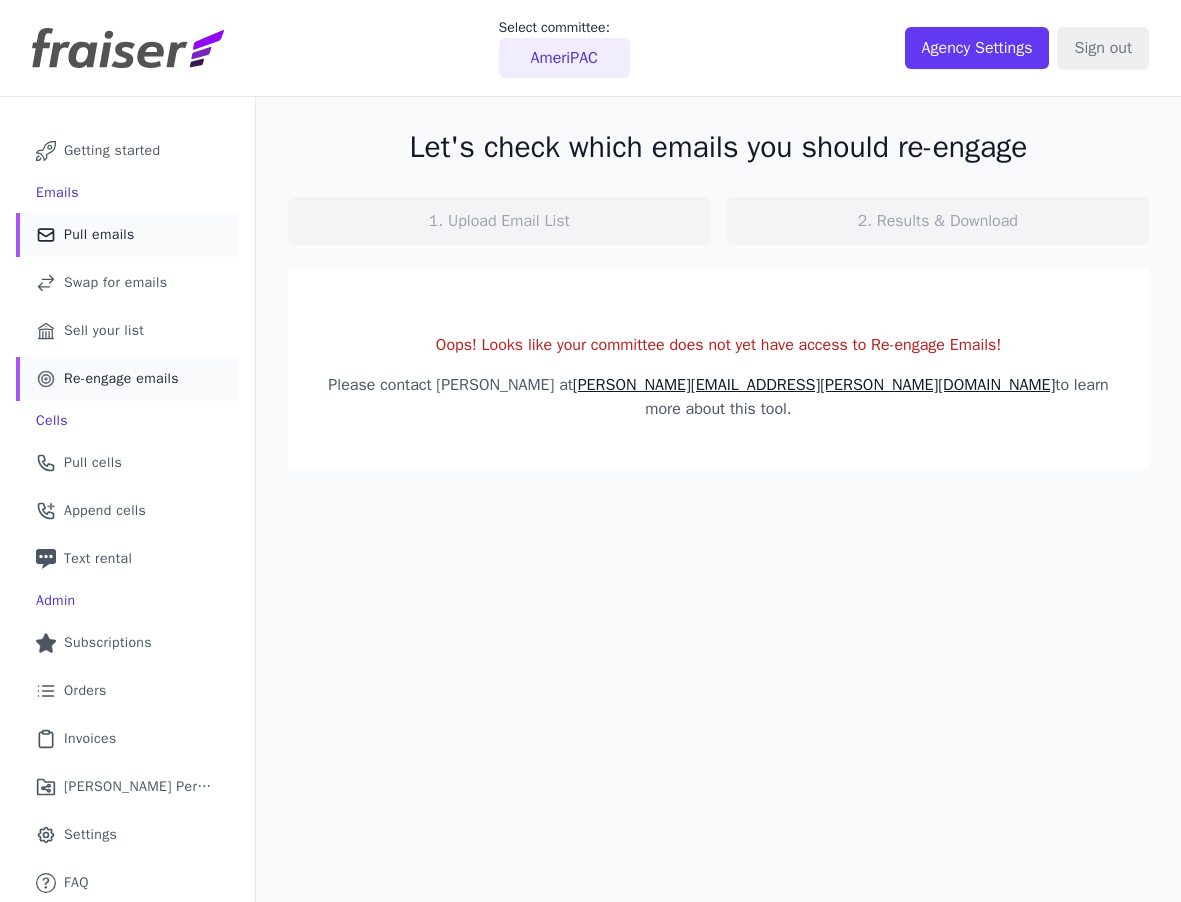 click on "Pull emails" at bounding box center (99, 235) 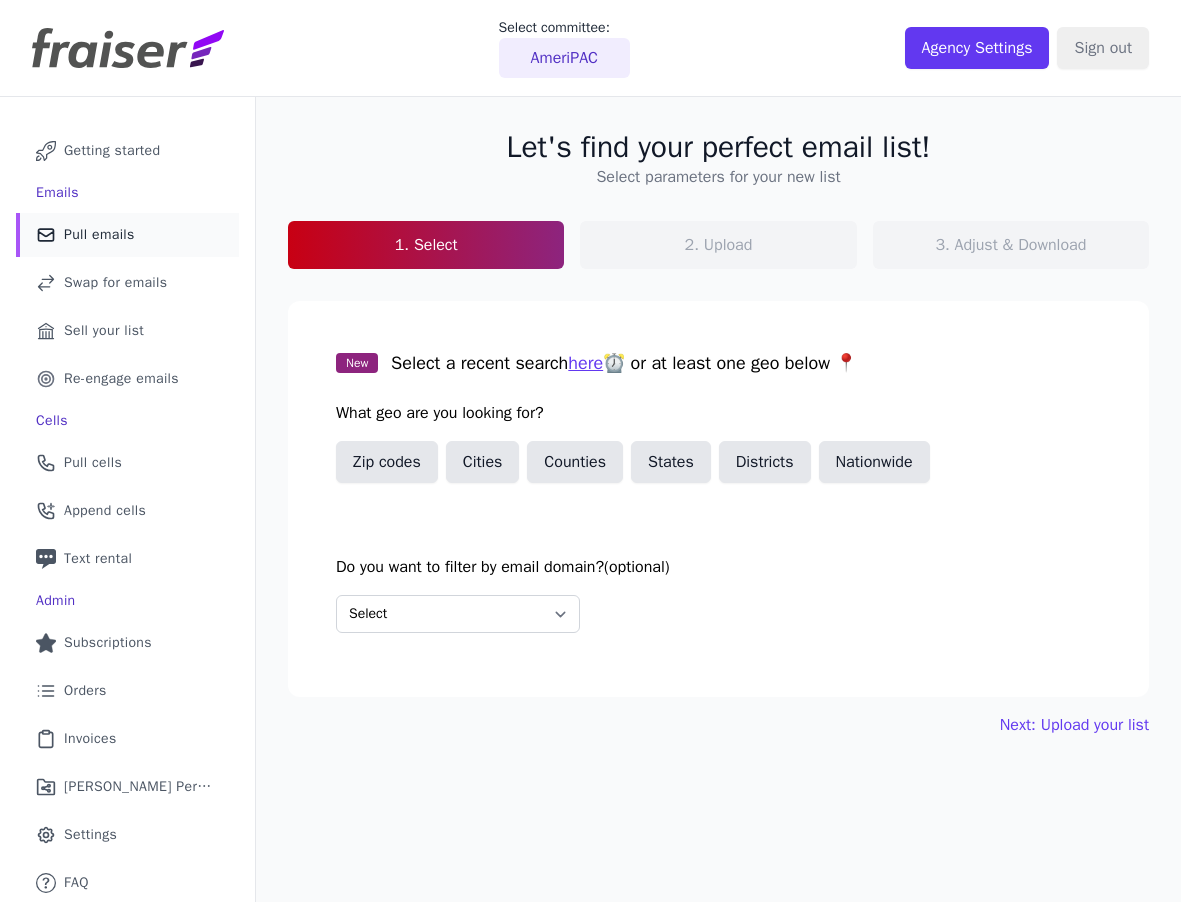 scroll, scrollTop: 0, scrollLeft: 0, axis: both 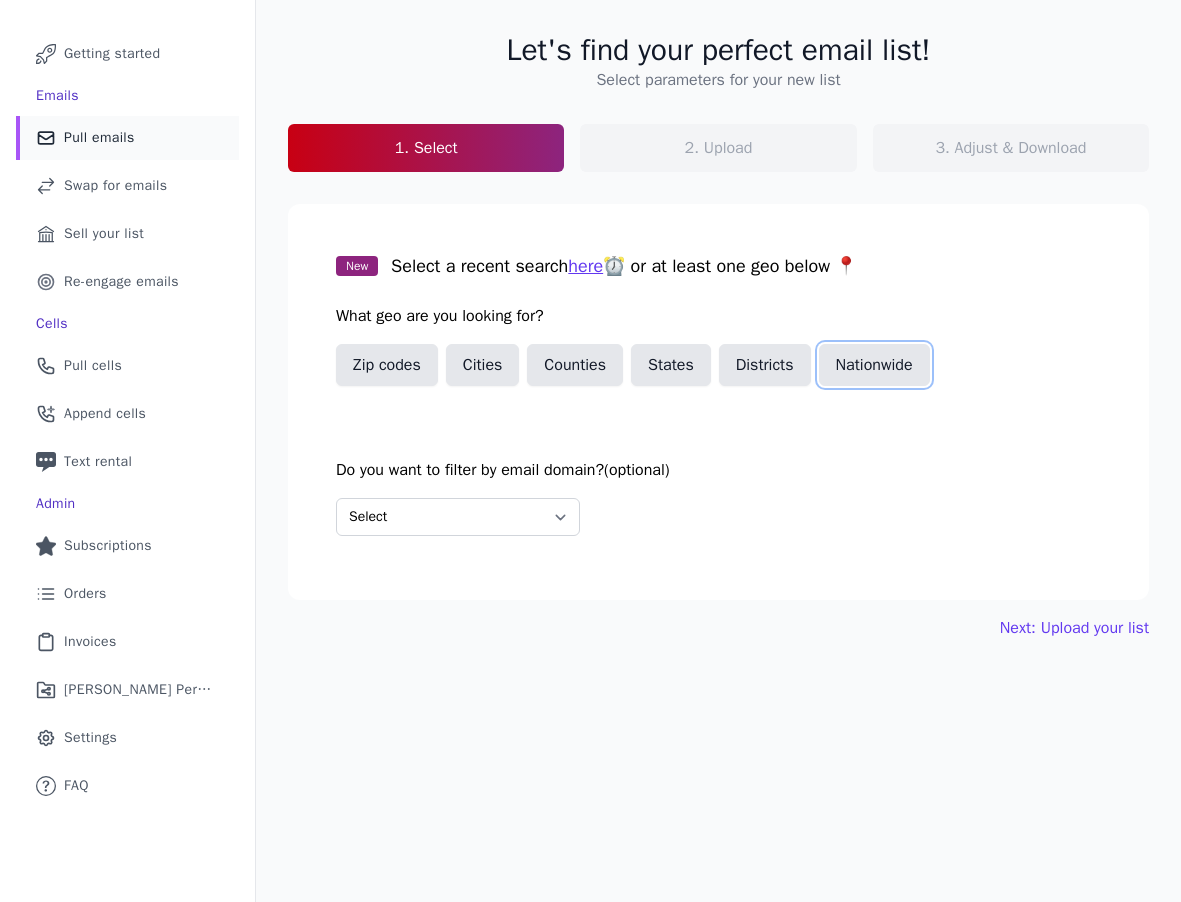 click on "Nationwide" at bounding box center [874, 365] 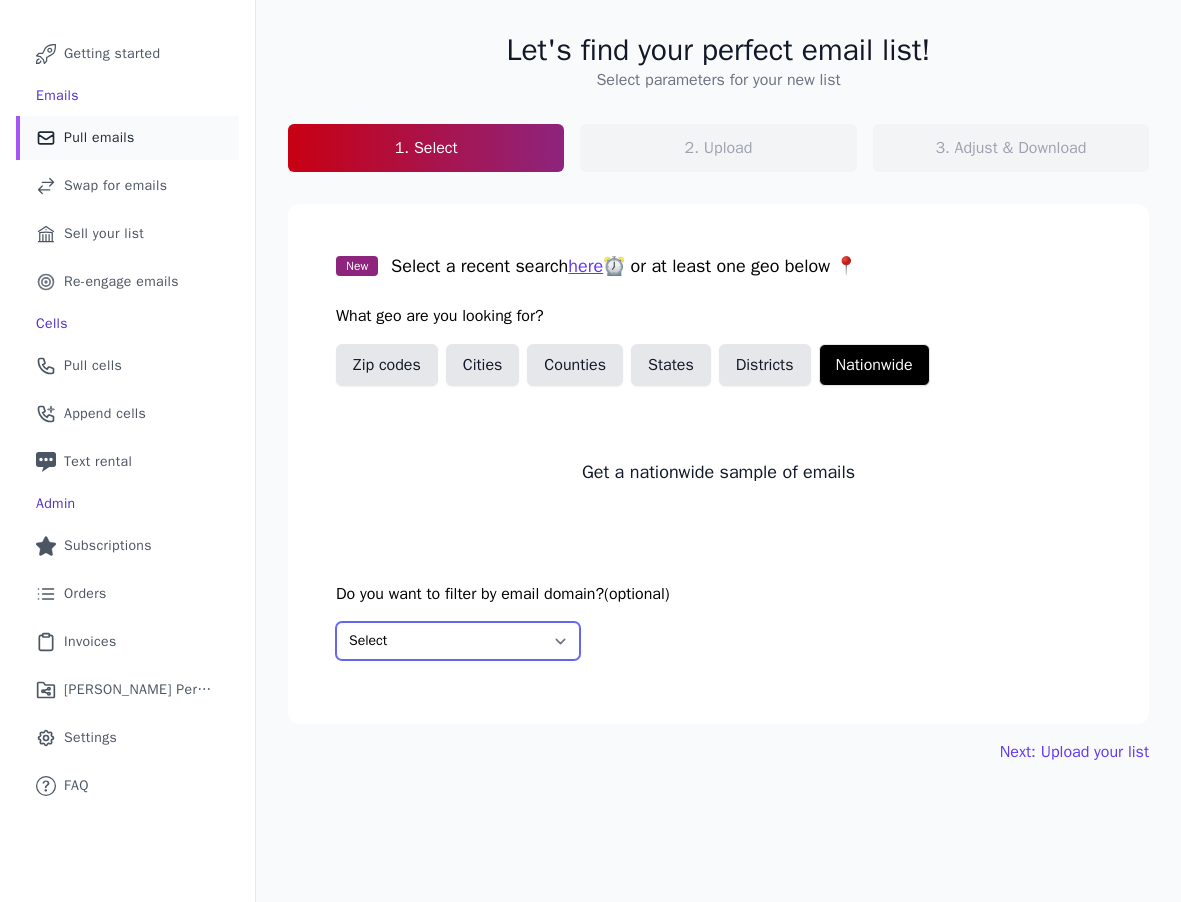 click on "Select Include only these domains Include none of these domains" at bounding box center [458, 641] 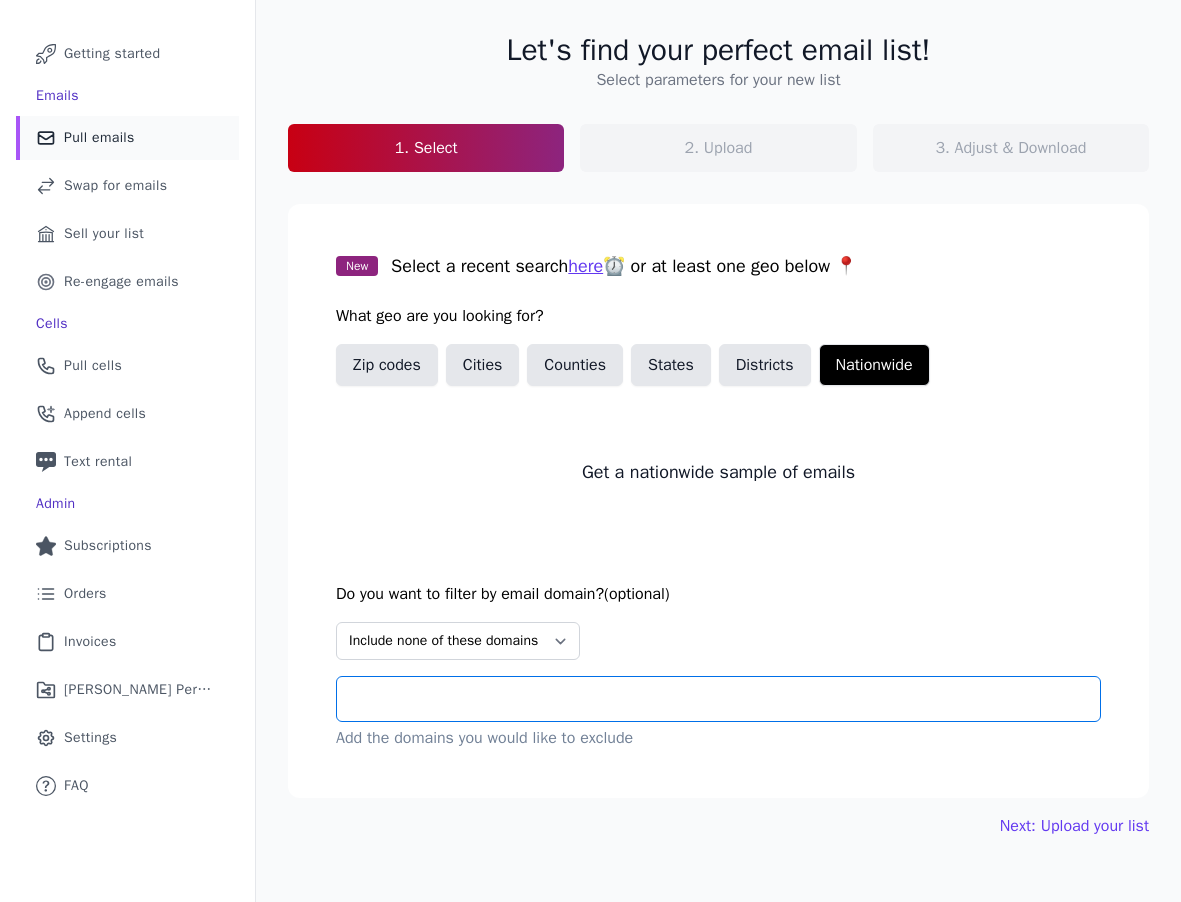 click at bounding box center [726, 699] 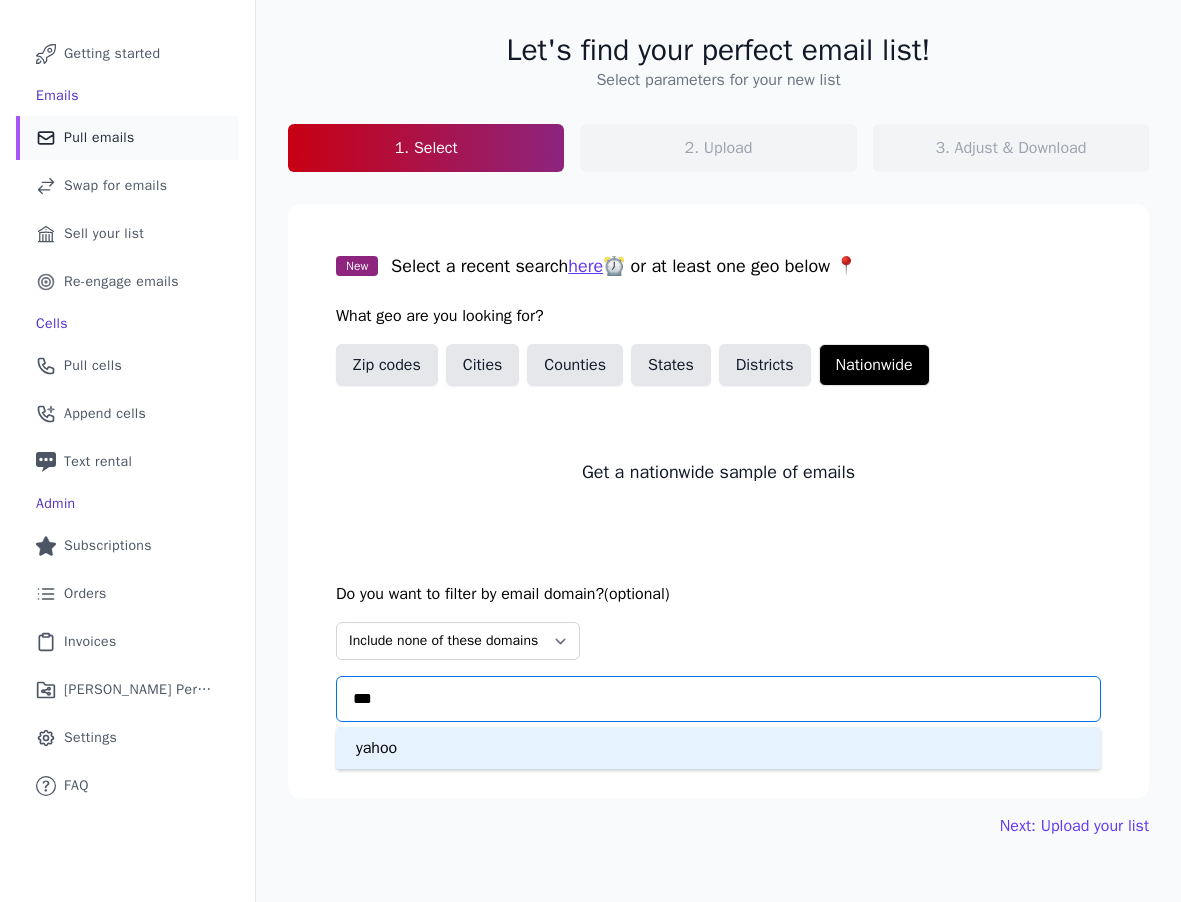 type on "****" 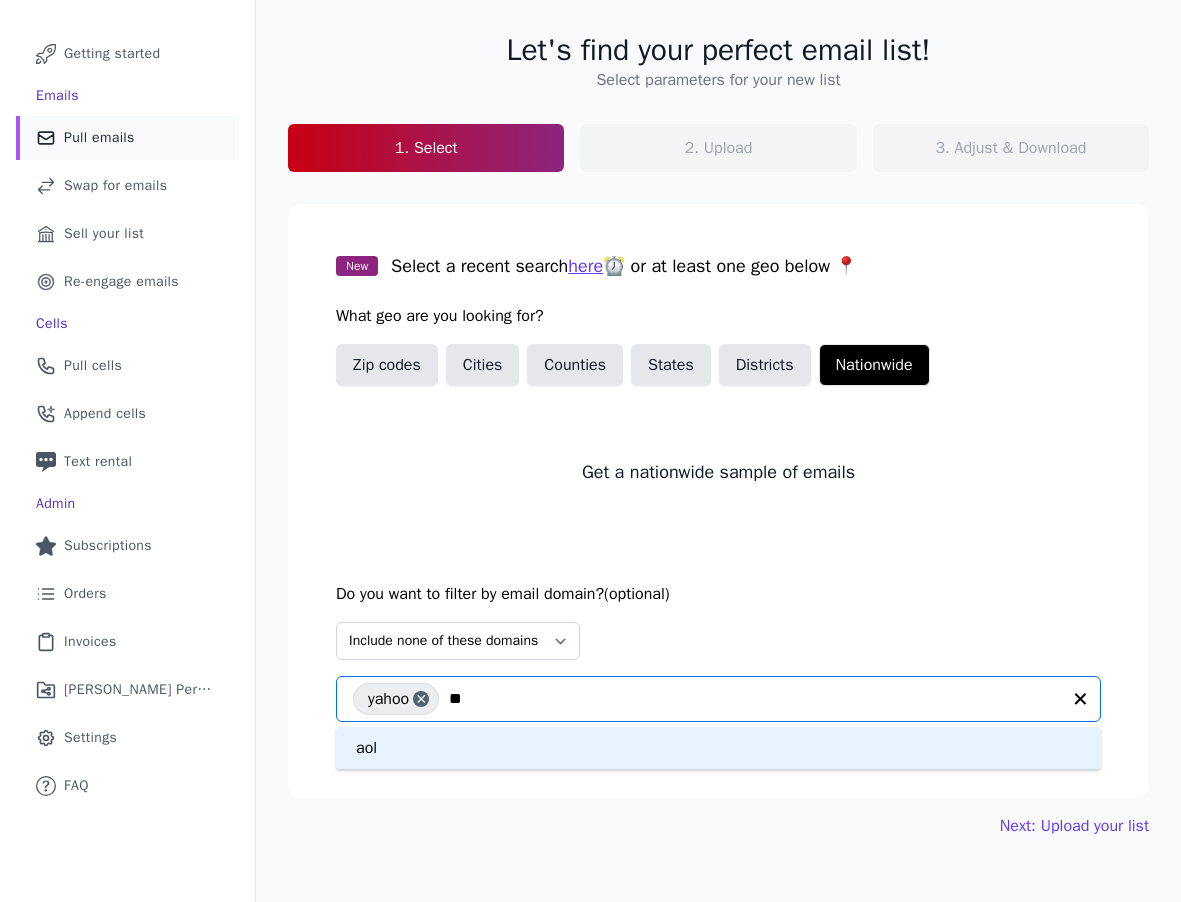 type on "***" 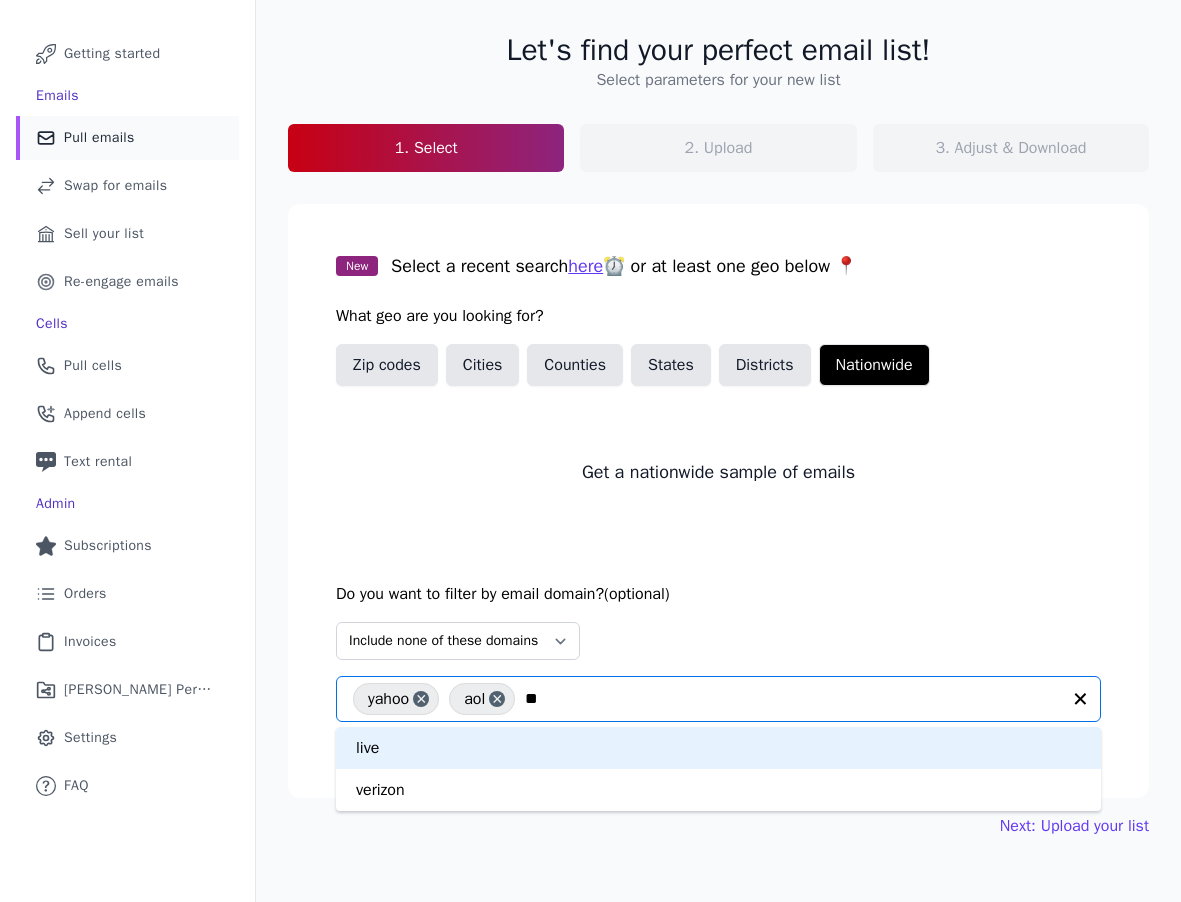 type on "***" 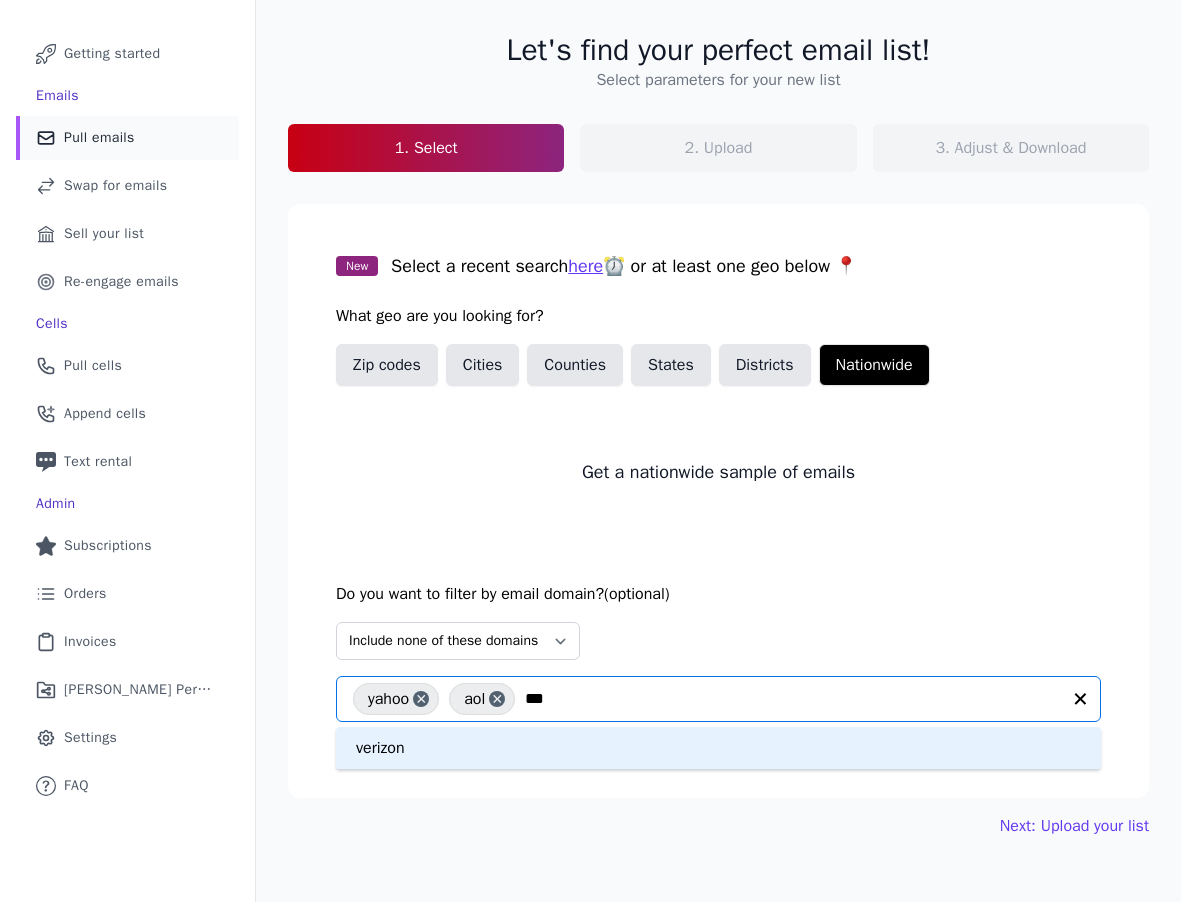 type 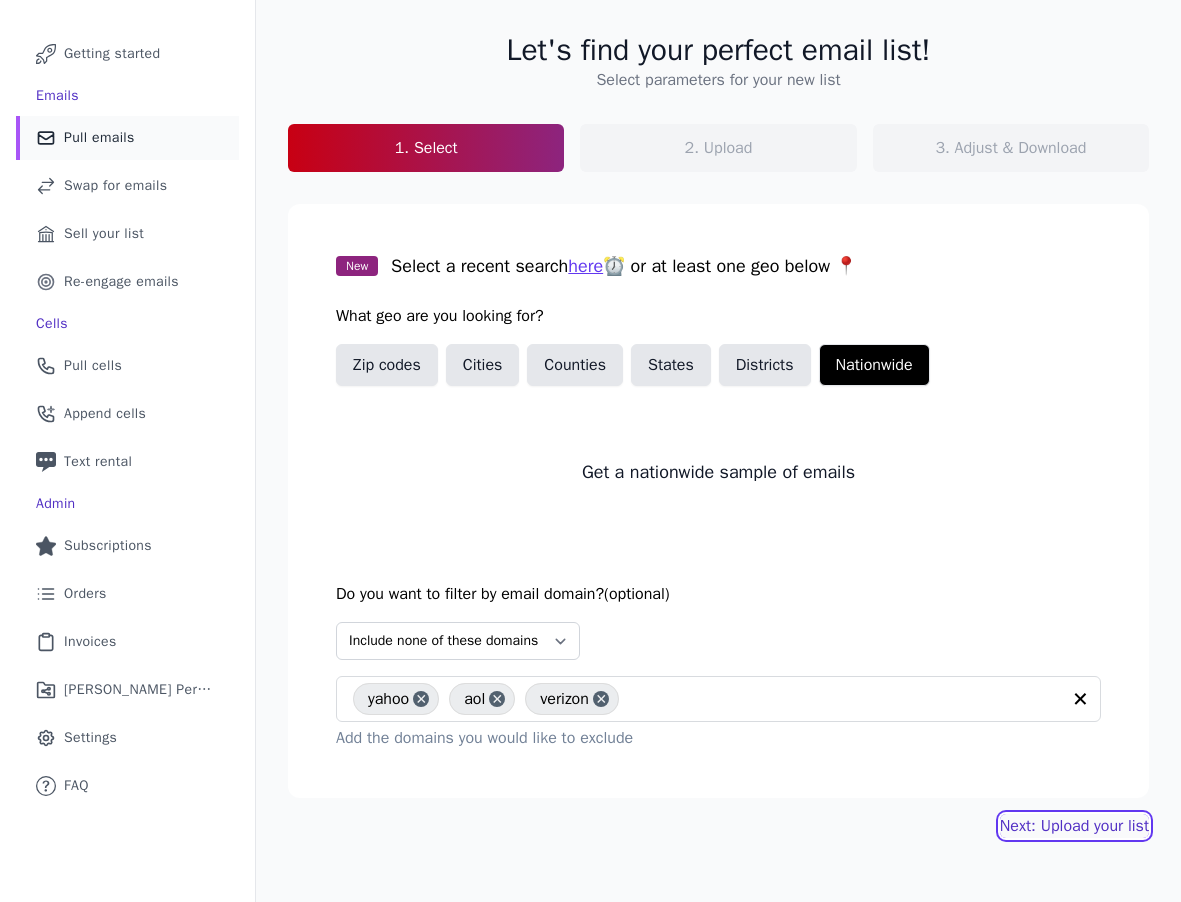 click on "Next: Upload your list" at bounding box center (1074, 826) 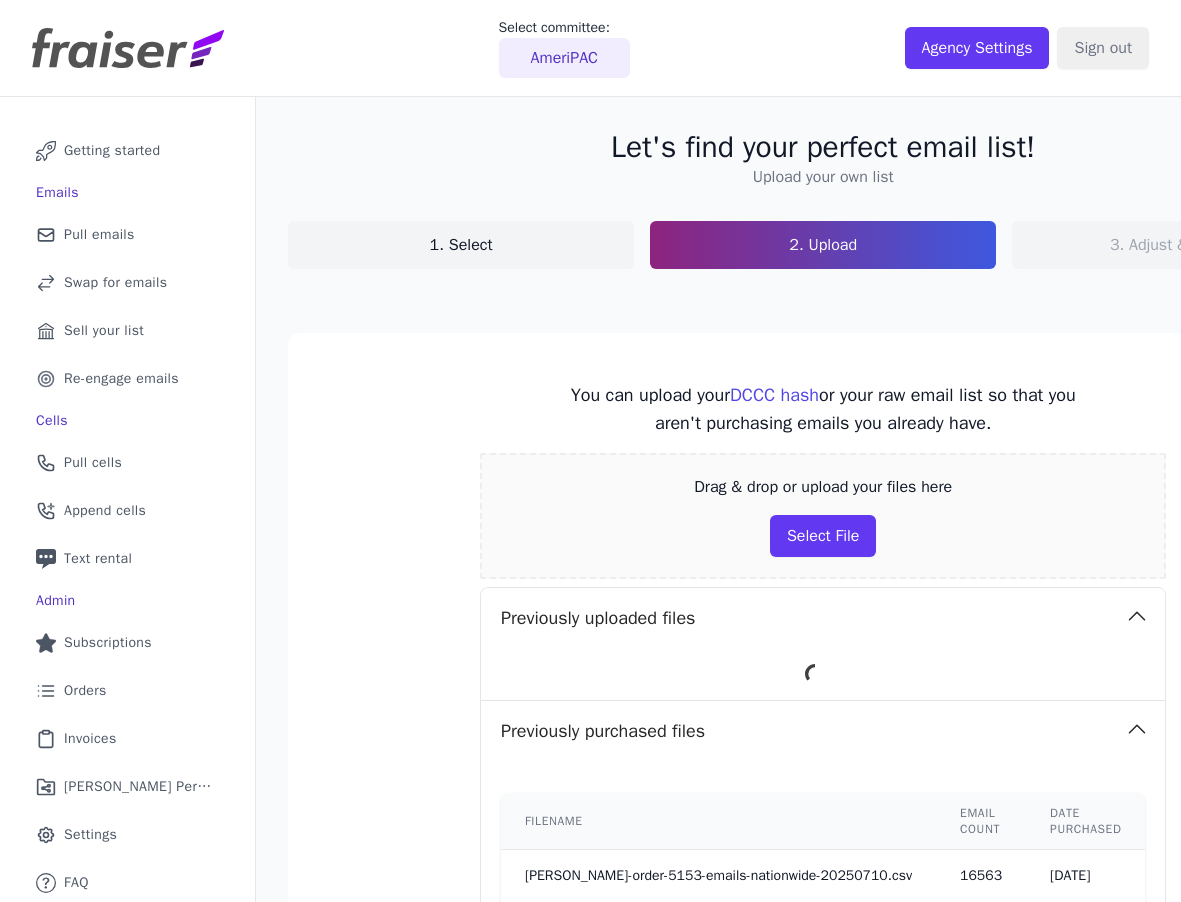scroll, scrollTop: 0, scrollLeft: 0, axis: both 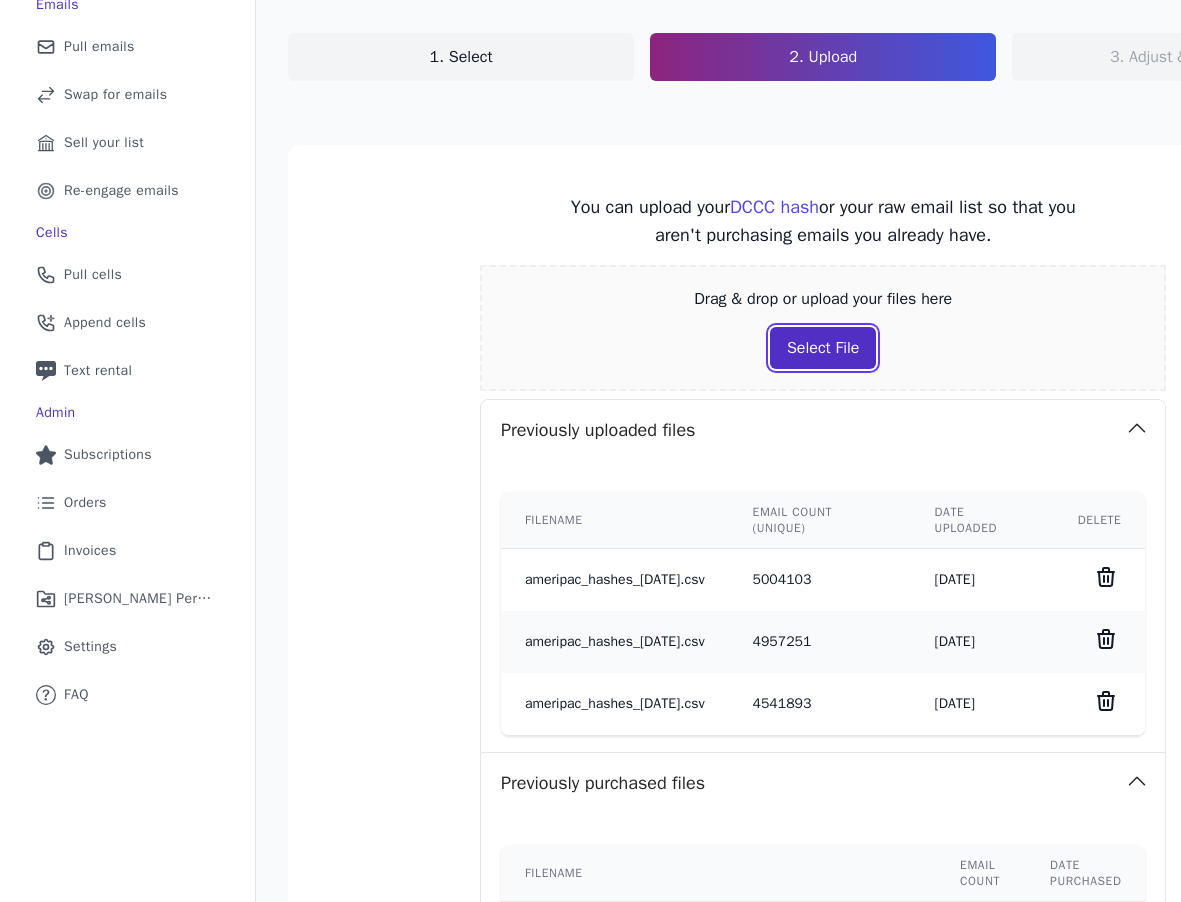 click on "Select File" at bounding box center [823, 348] 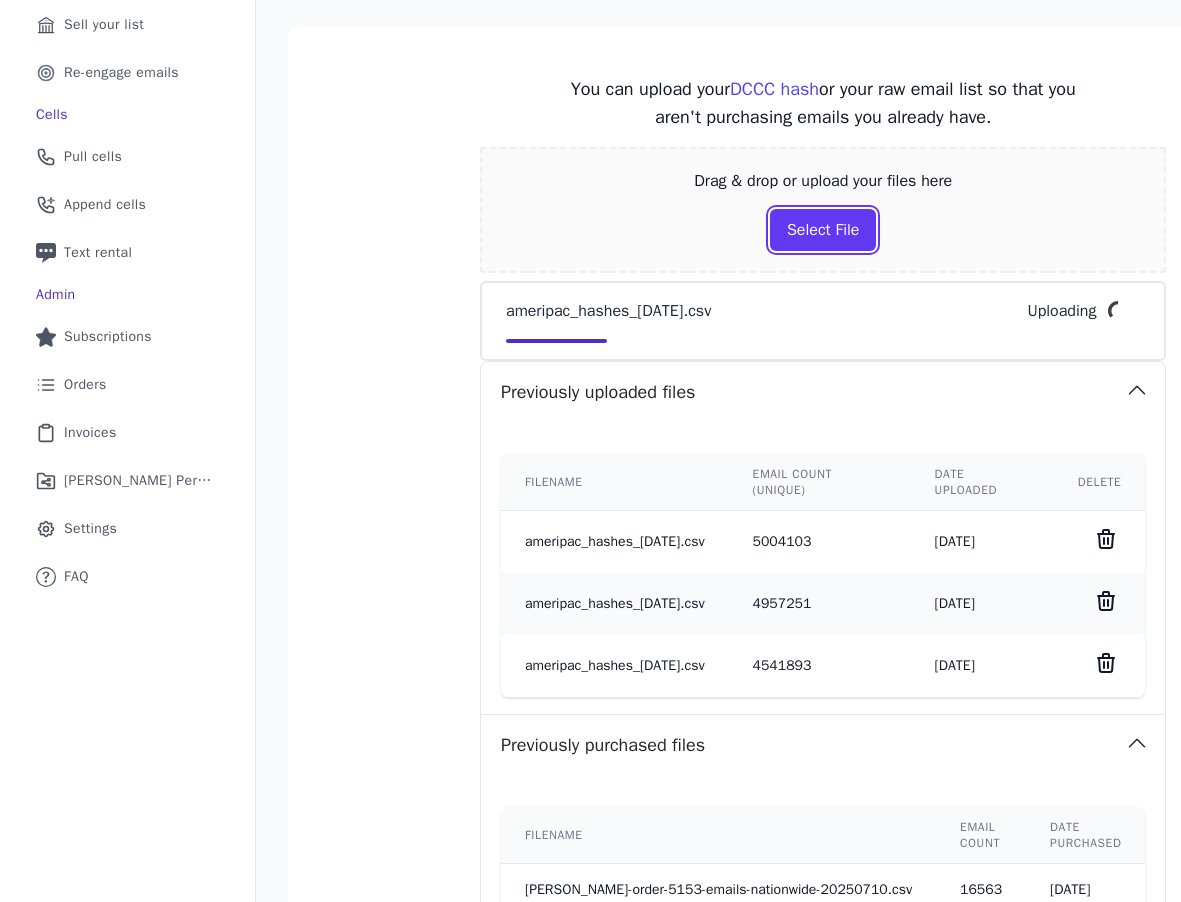scroll, scrollTop: 348, scrollLeft: 0, axis: vertical 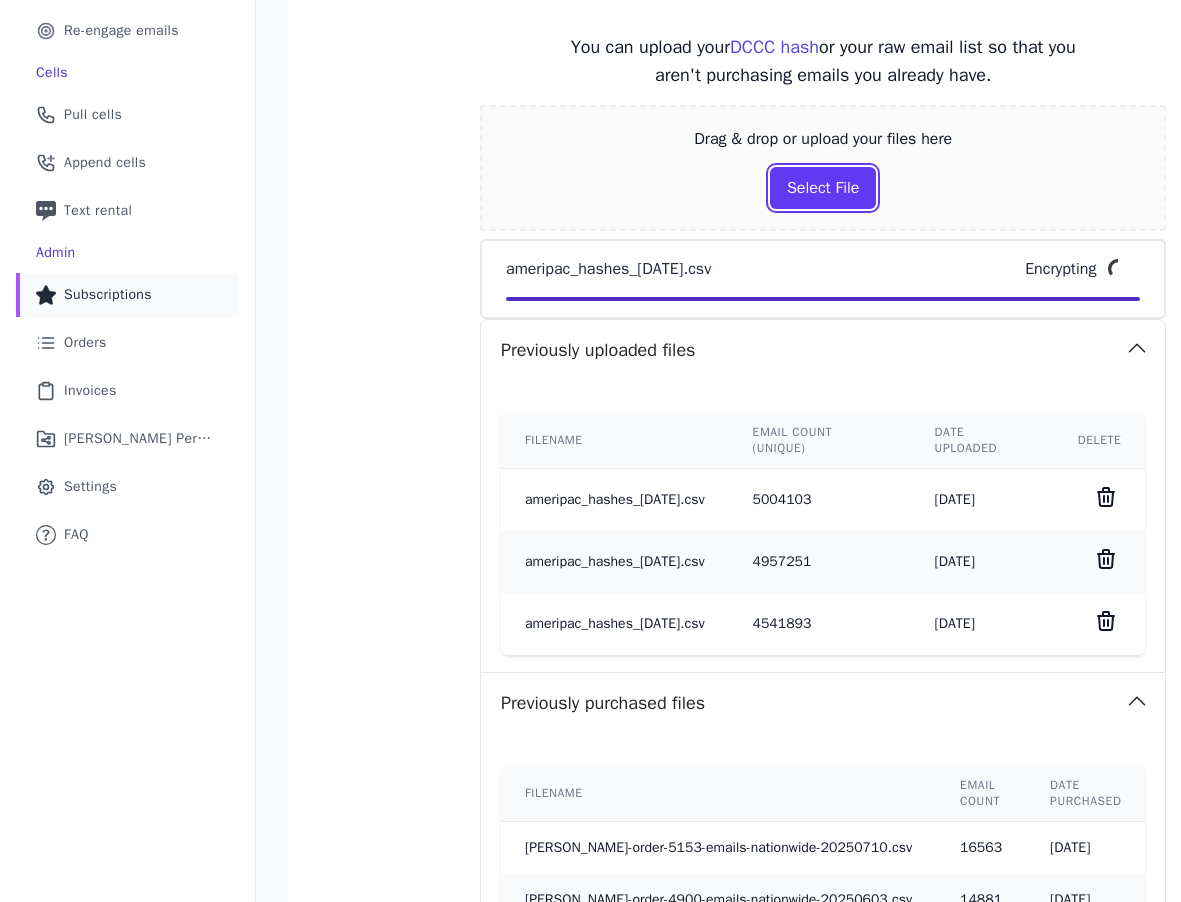 type 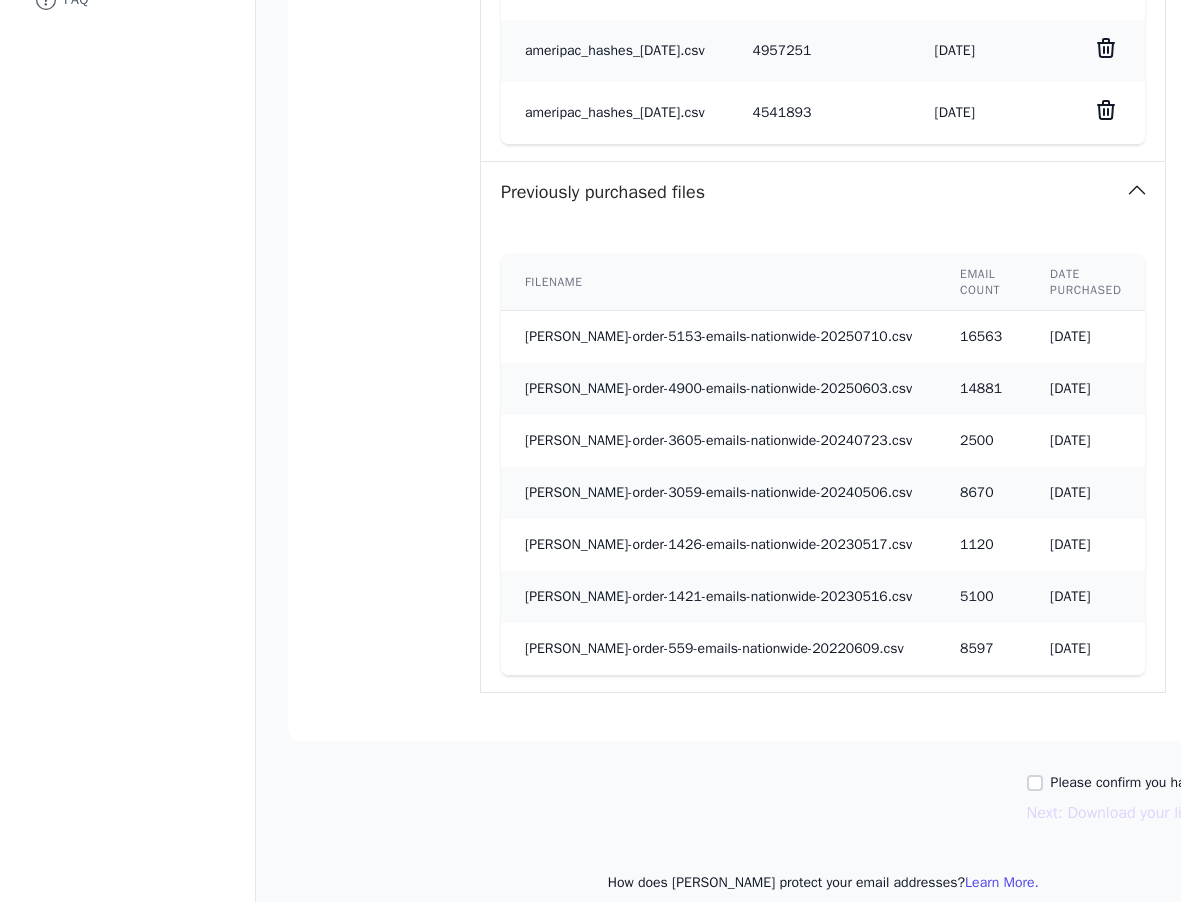 scroll, scrollTop: 919, scrollLeft: 0, axis: vertical 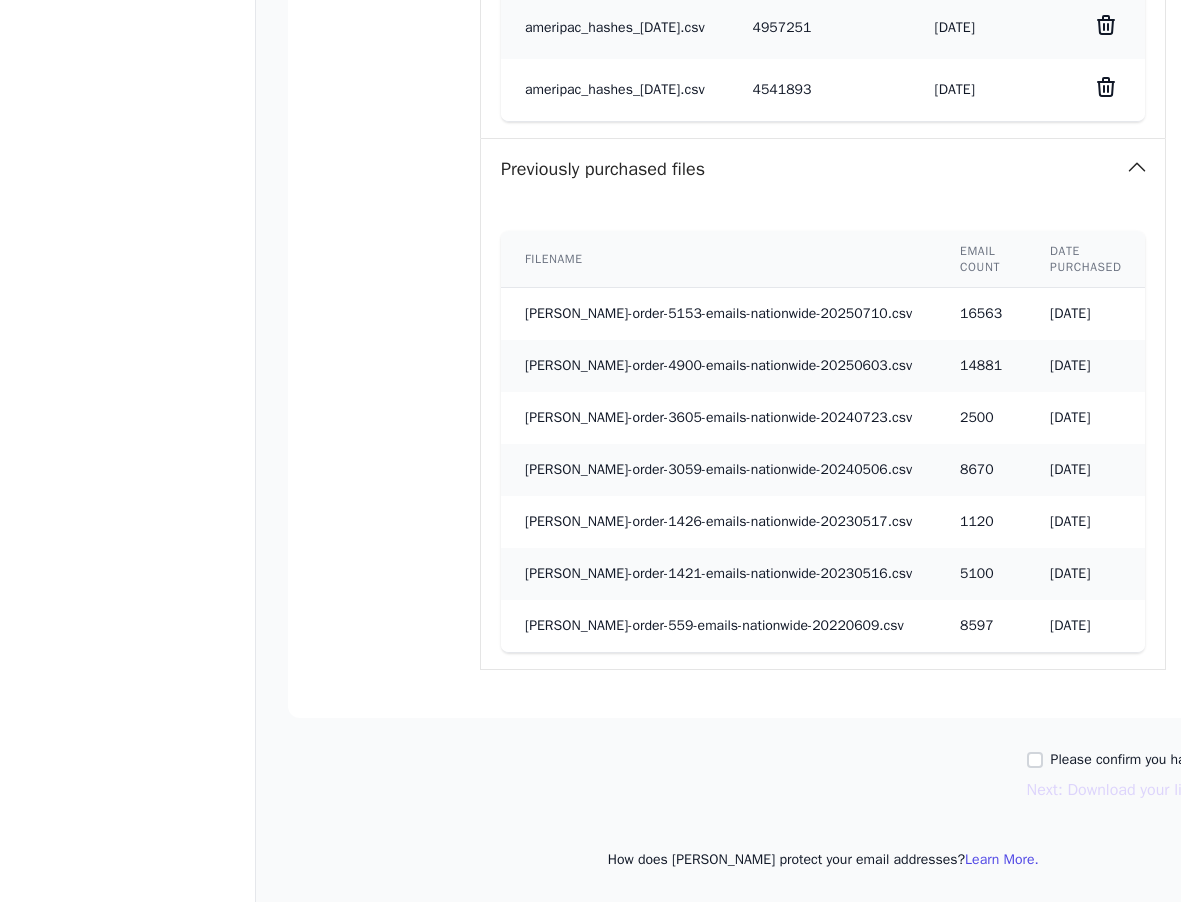 click on "Please confirm you have all correct lists uploaded." at bounding box center [1205, 760] 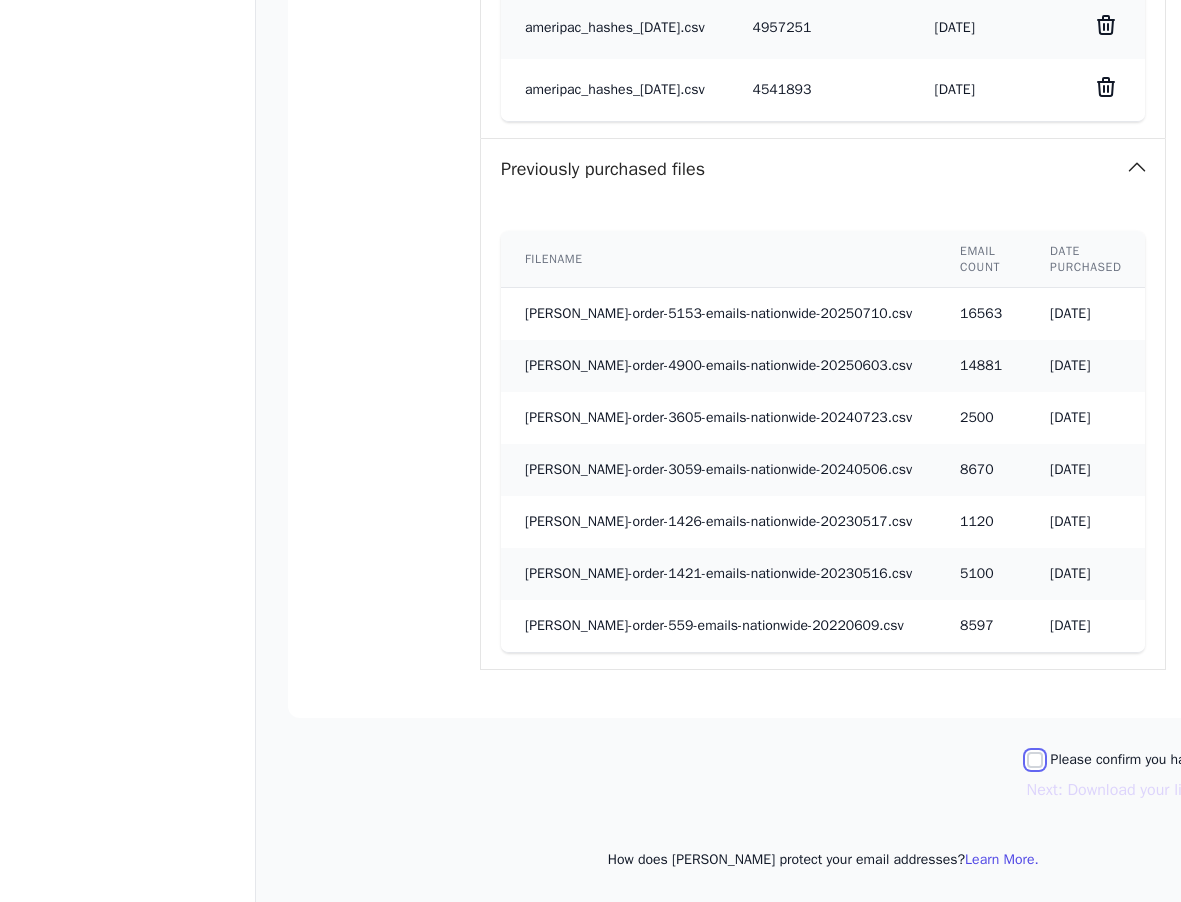 click on "Please confirm you have all correct lists uploaded." at bounding box center (1035, 760) 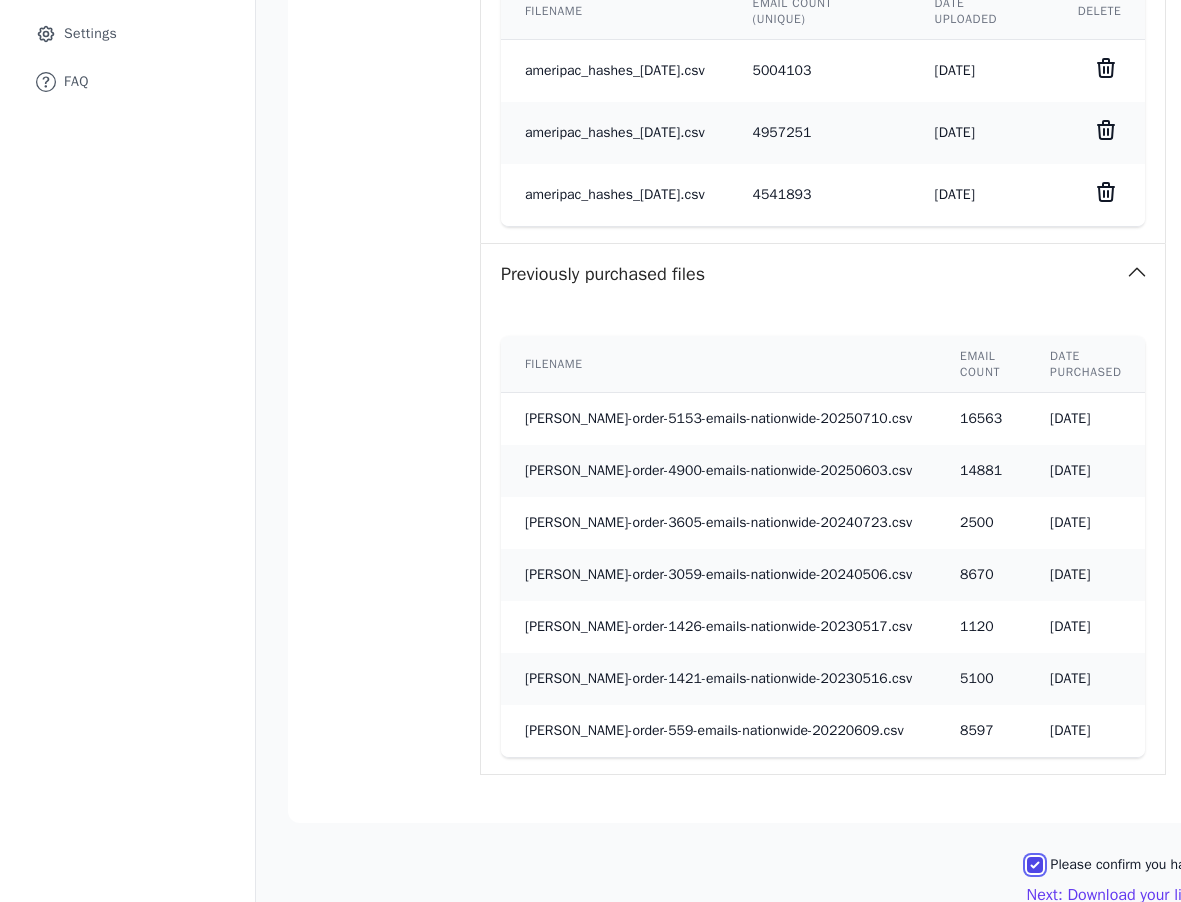 scroll, scrollTop: 919, scrollLeft: 0, axis: vertical 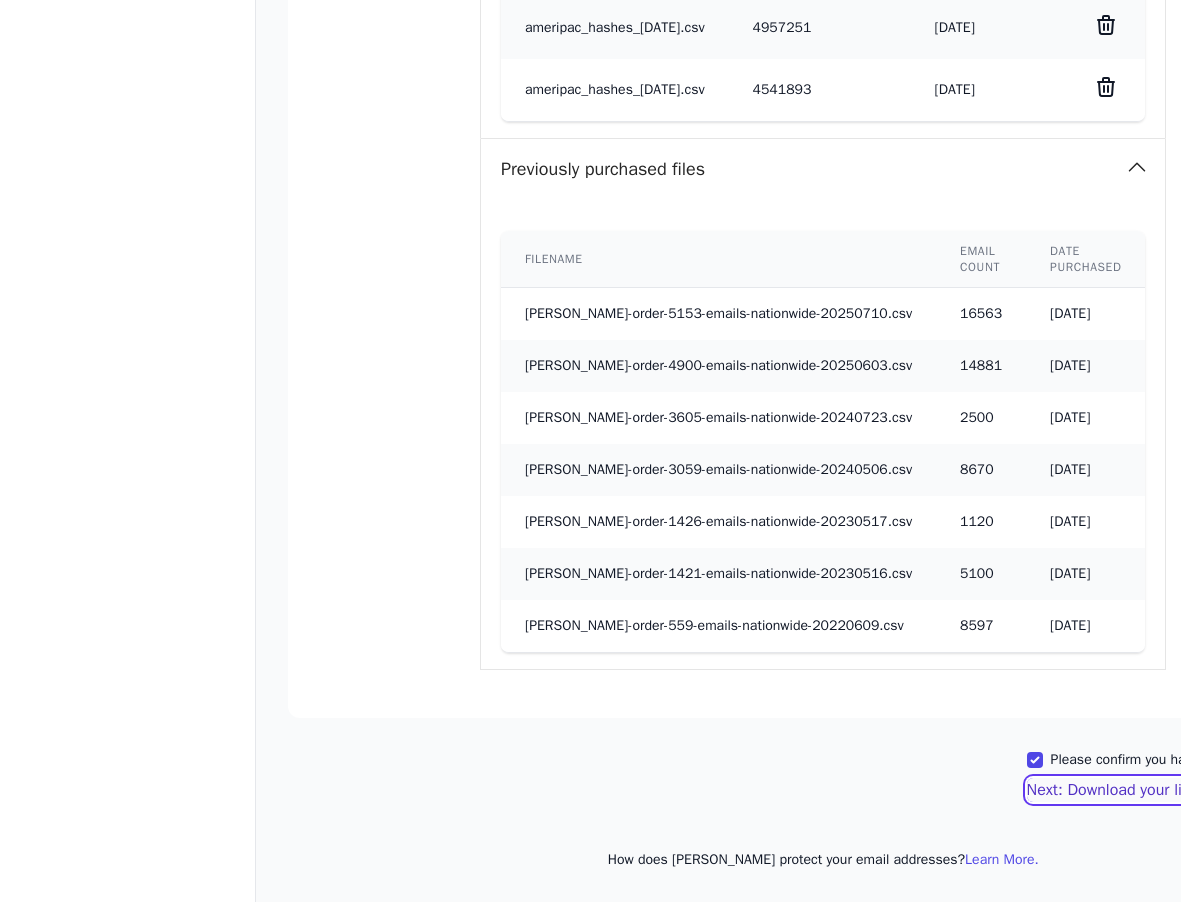 click on "Next: Download your list" at bounding box center [1111, 790] 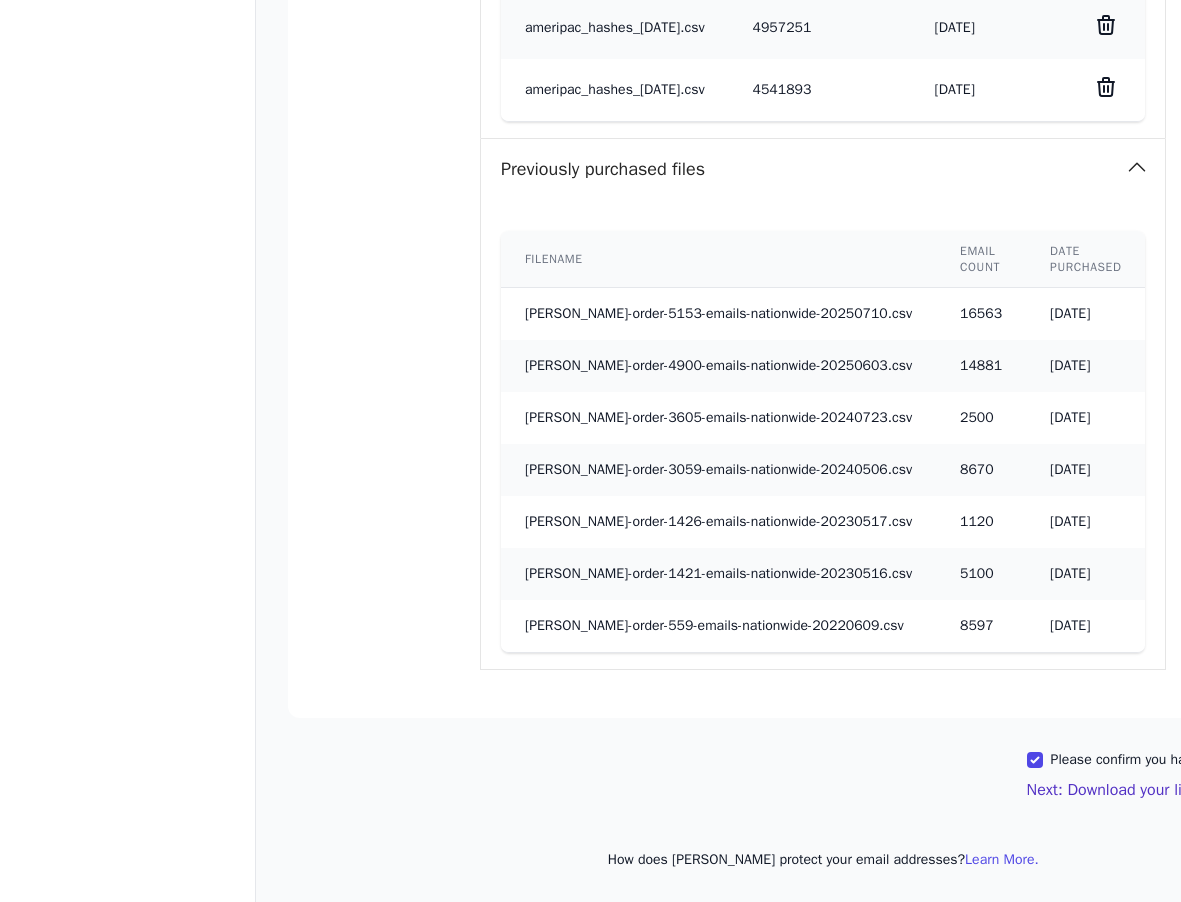 scroll, scrollTop: 915, scrollLeft: 0, axis: vertical 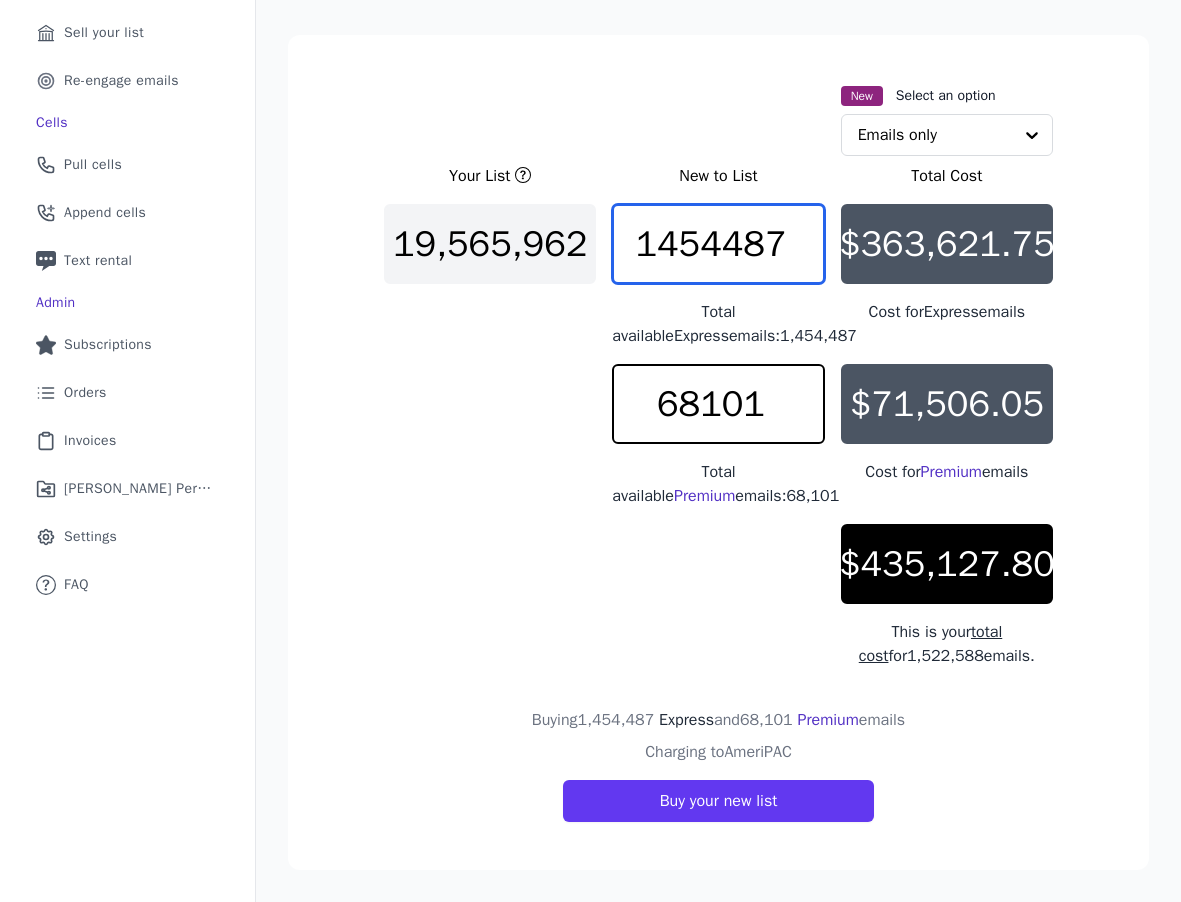 click on "1454487" at bounding box center (718, 244) 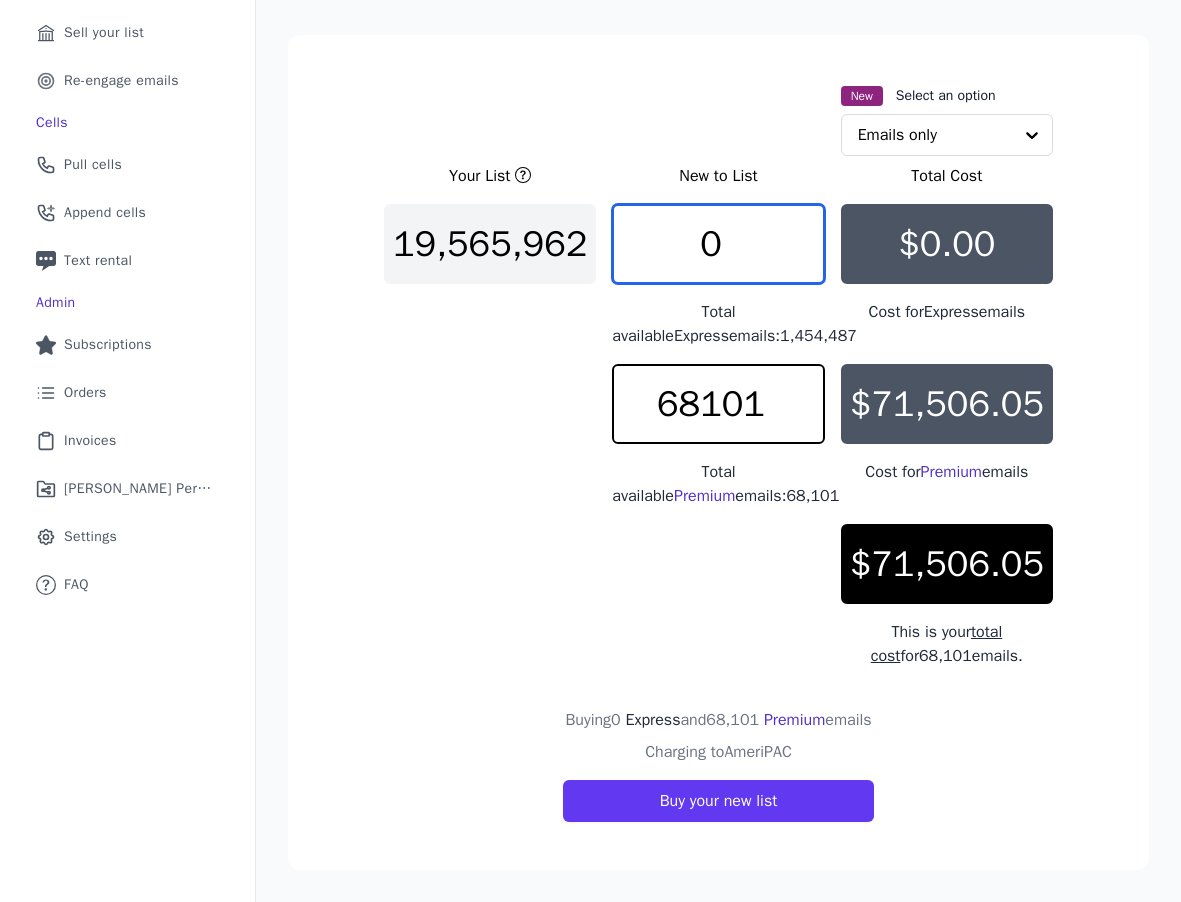 type on "0" 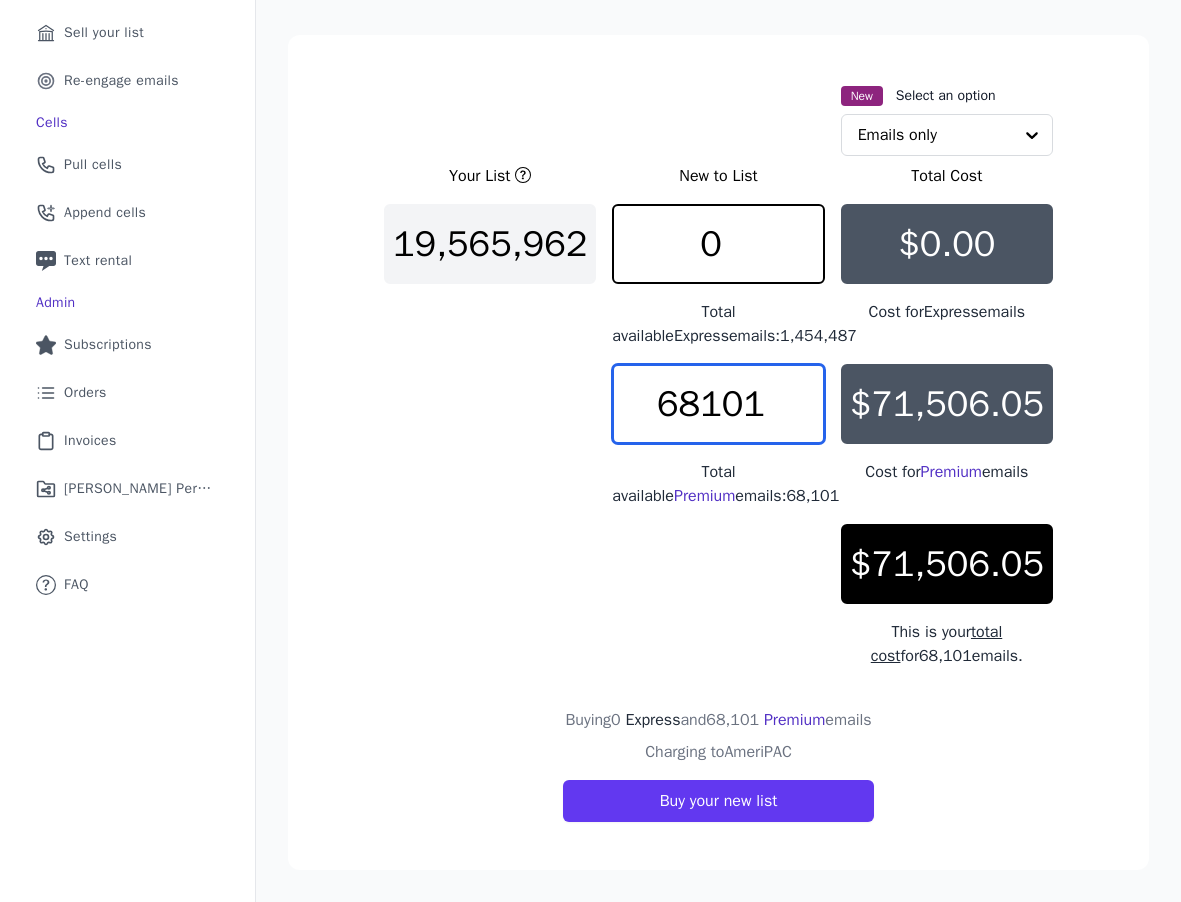 click on "68101" at bounding box center (718, 404) 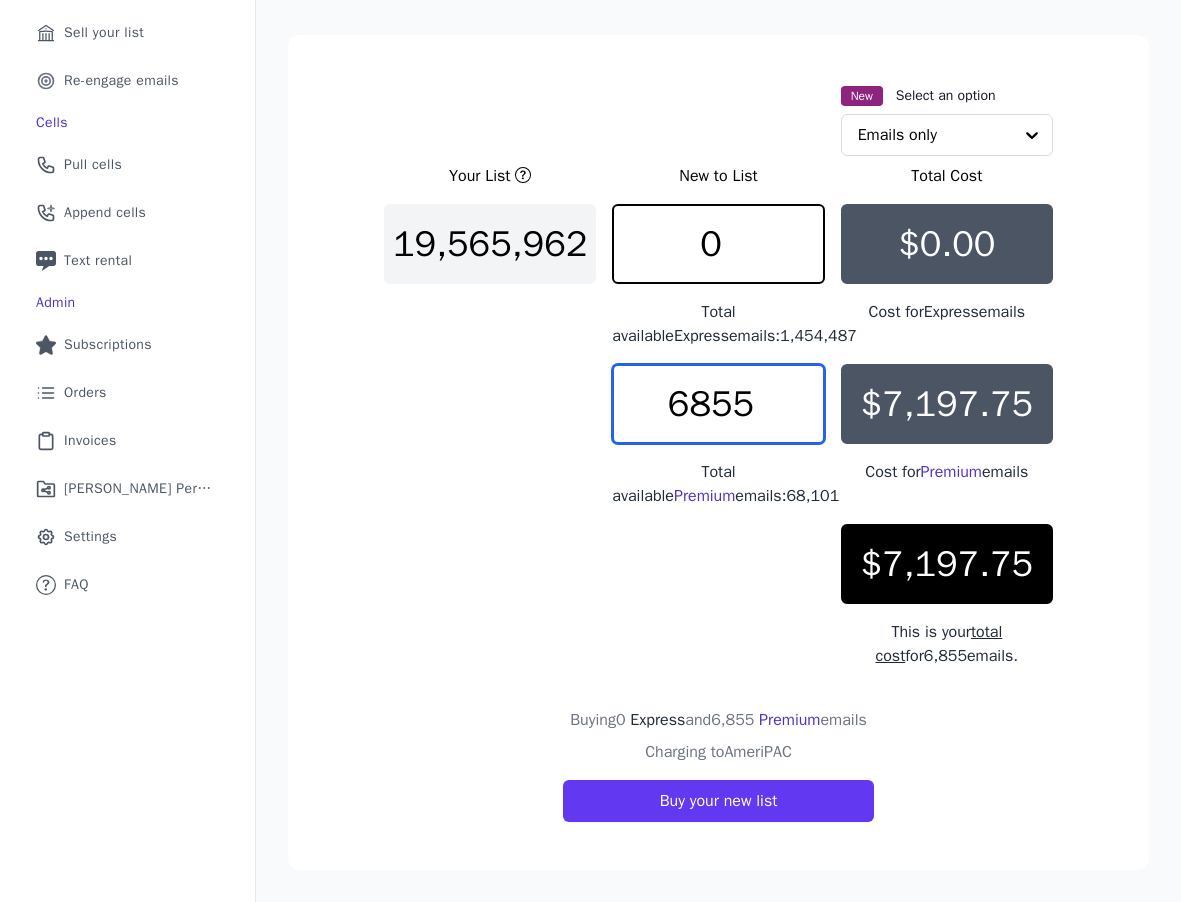 click on "6855" at bounding box center [718, 404] 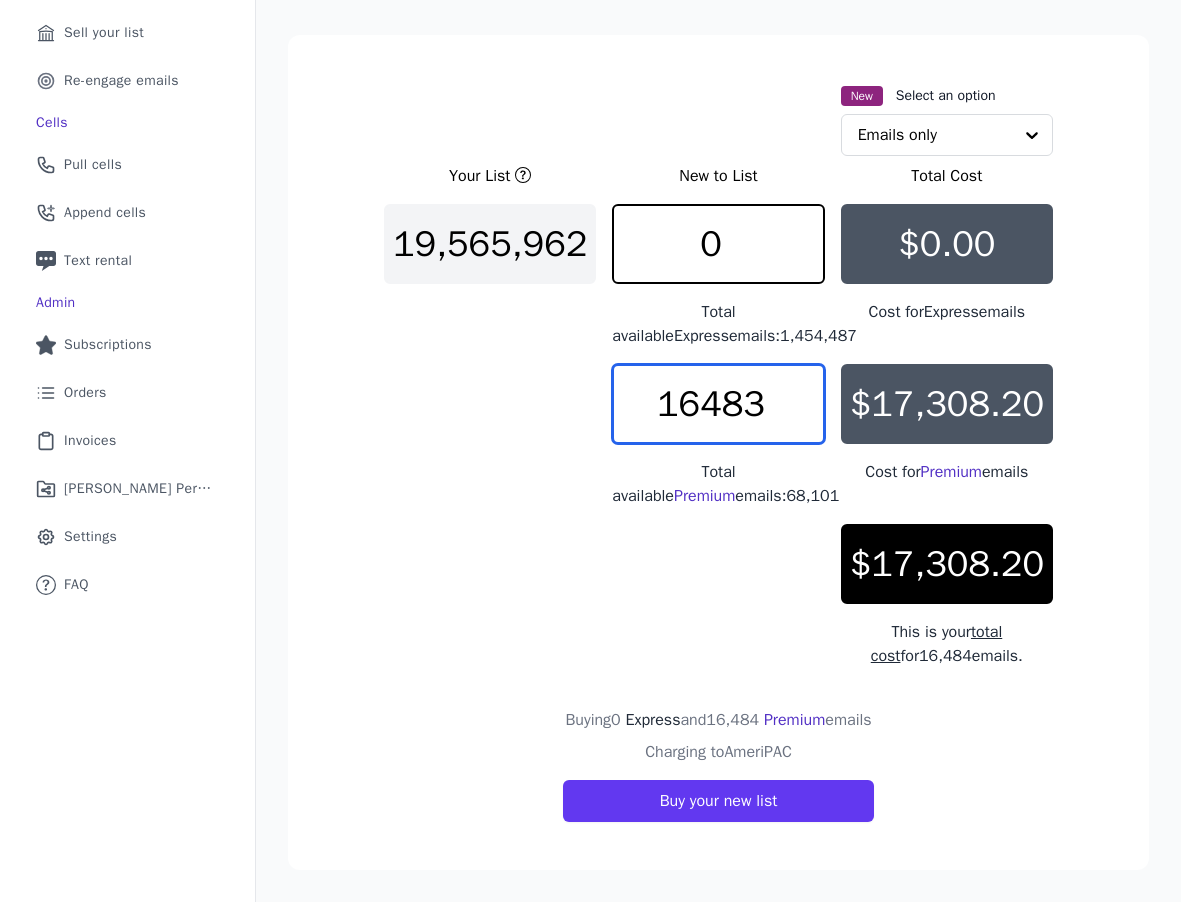 click on "16483" at bounding box center (718, 404) 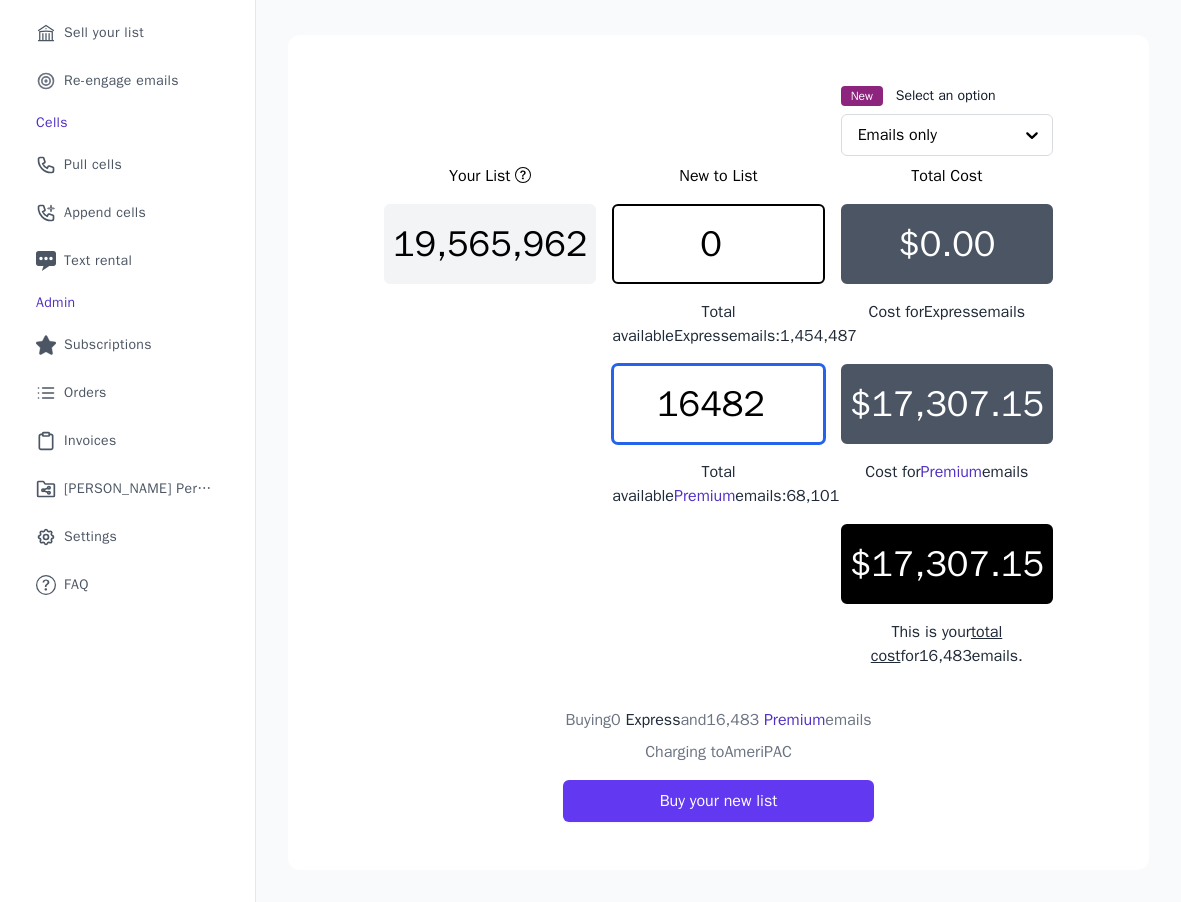click on "16482" at bounding box center [718, 404] 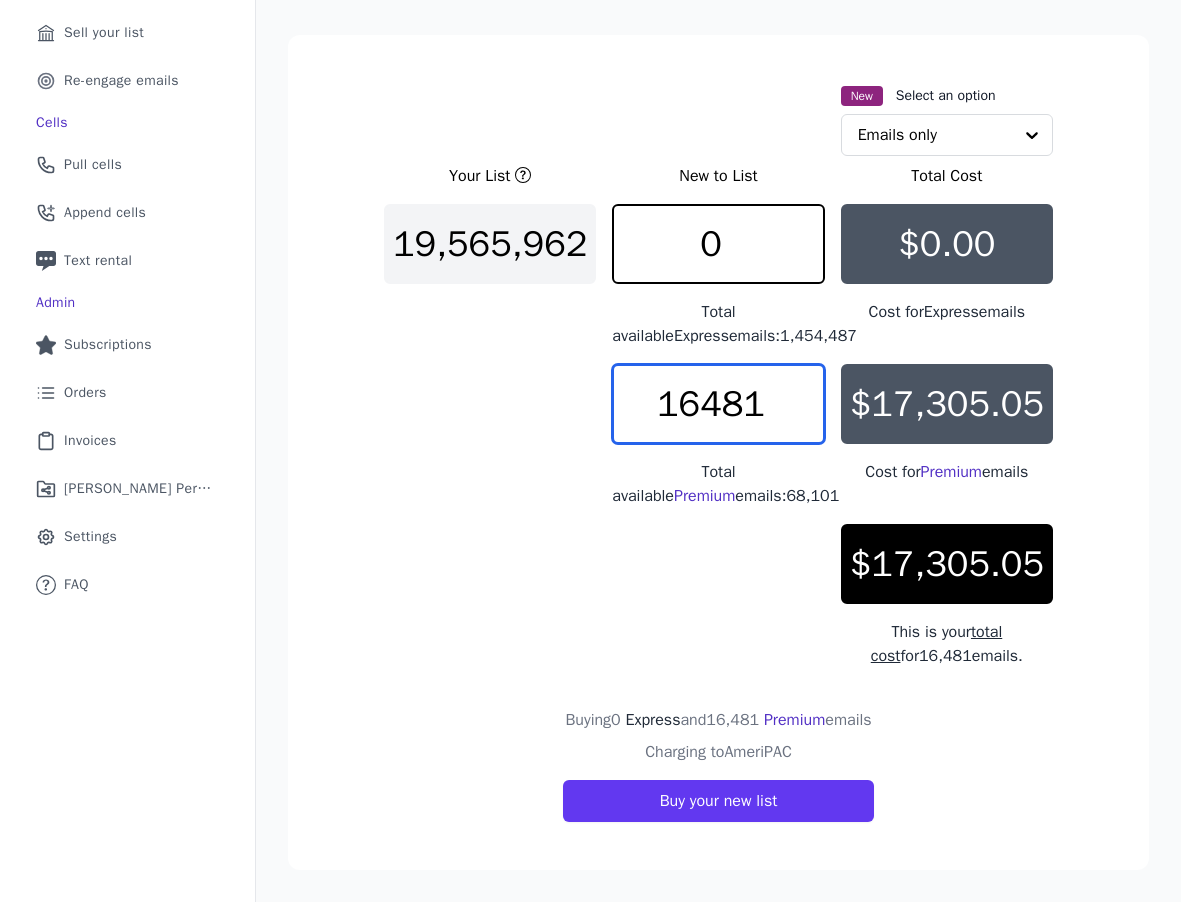 click on "16481" at bounding box center (718, 404) 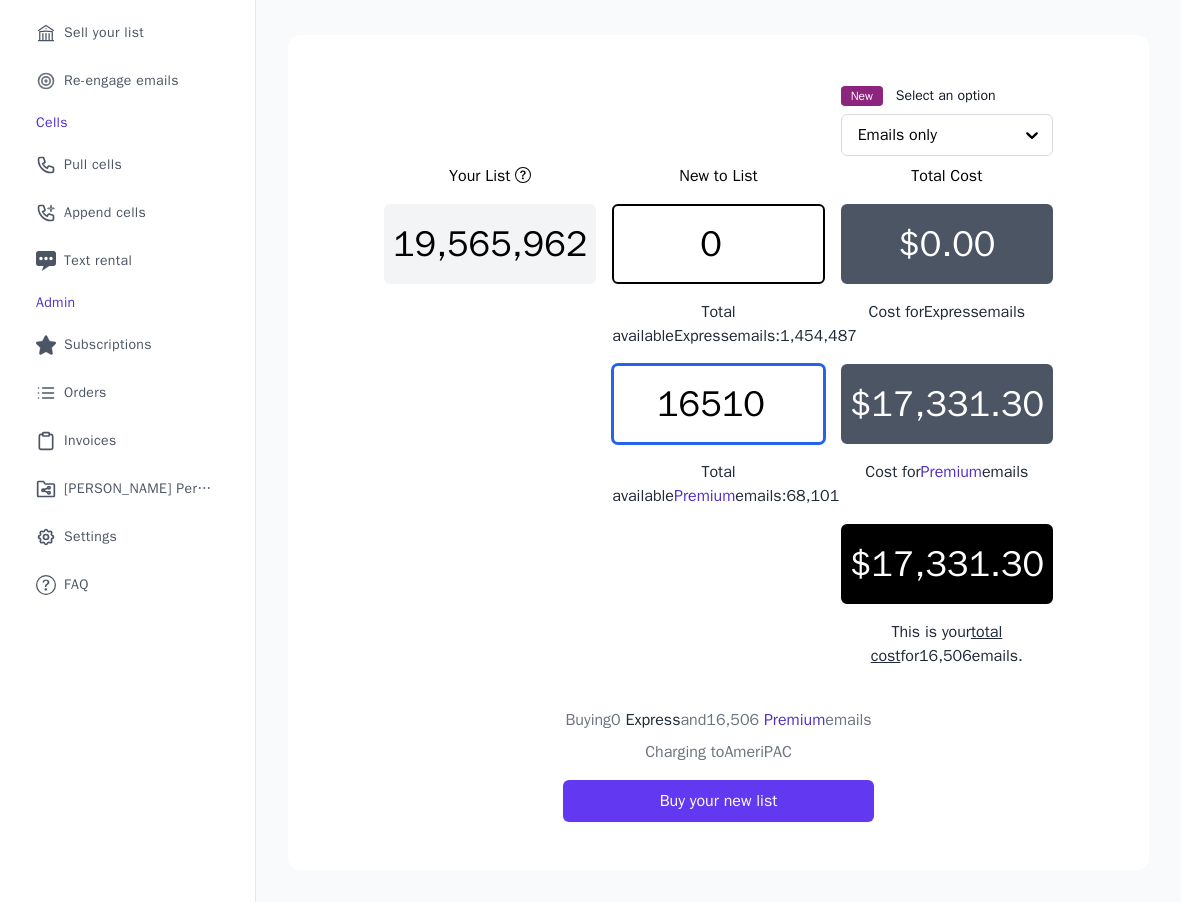 click on "16510" at bounding box center [718, 404] 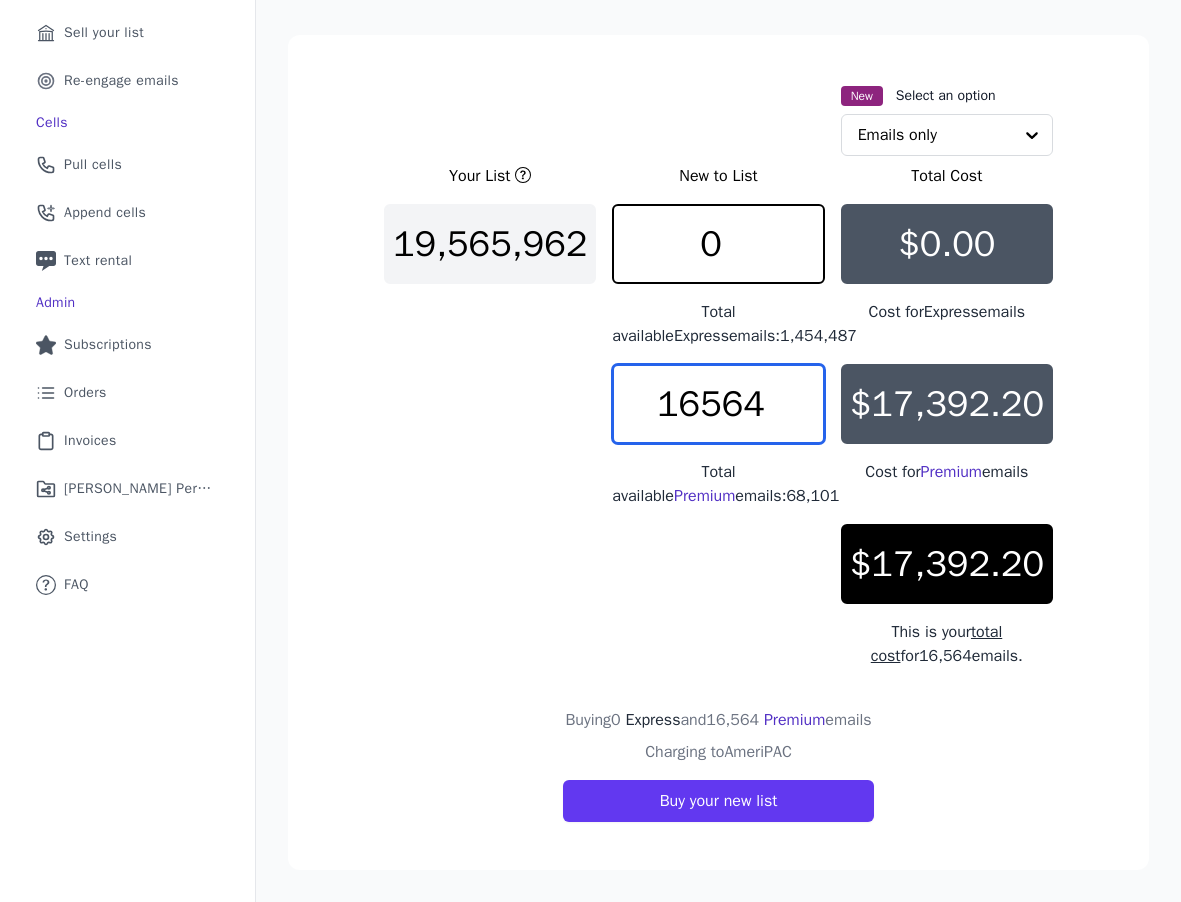 type on "16563" 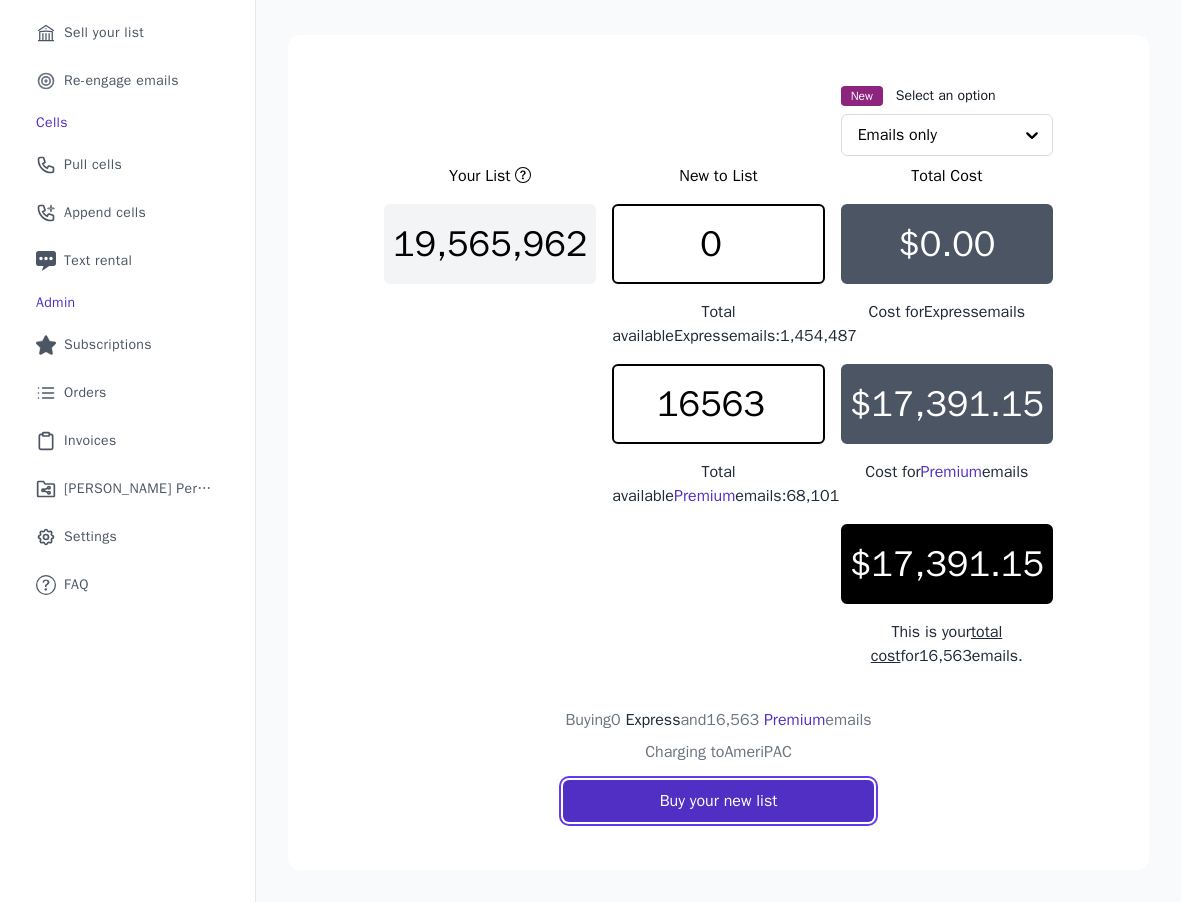 click on "Buy your new list" at bounding box center (719, 801) 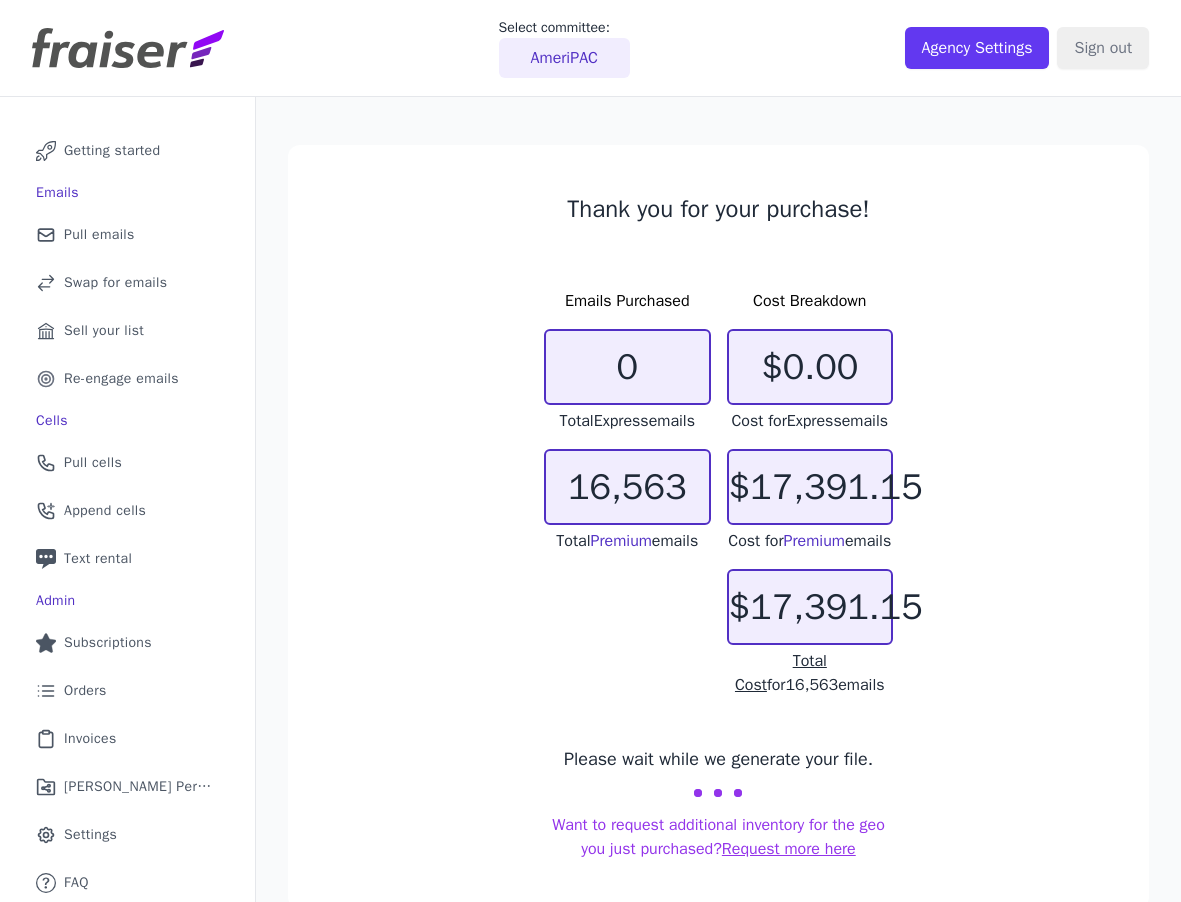 scroll, scrollTop: 0, scrollLeft: 0, axis: both 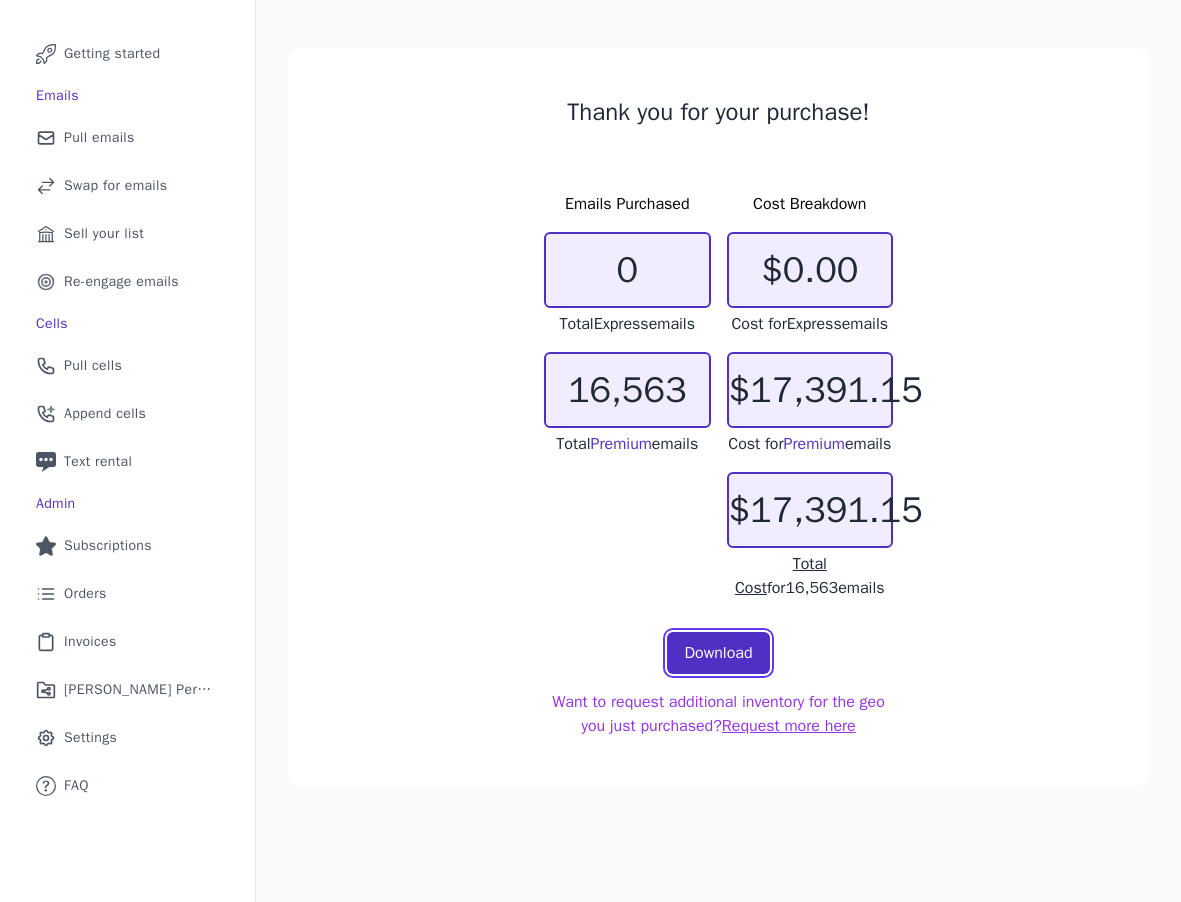 click on "Download" at bounding box center (718, 653) 